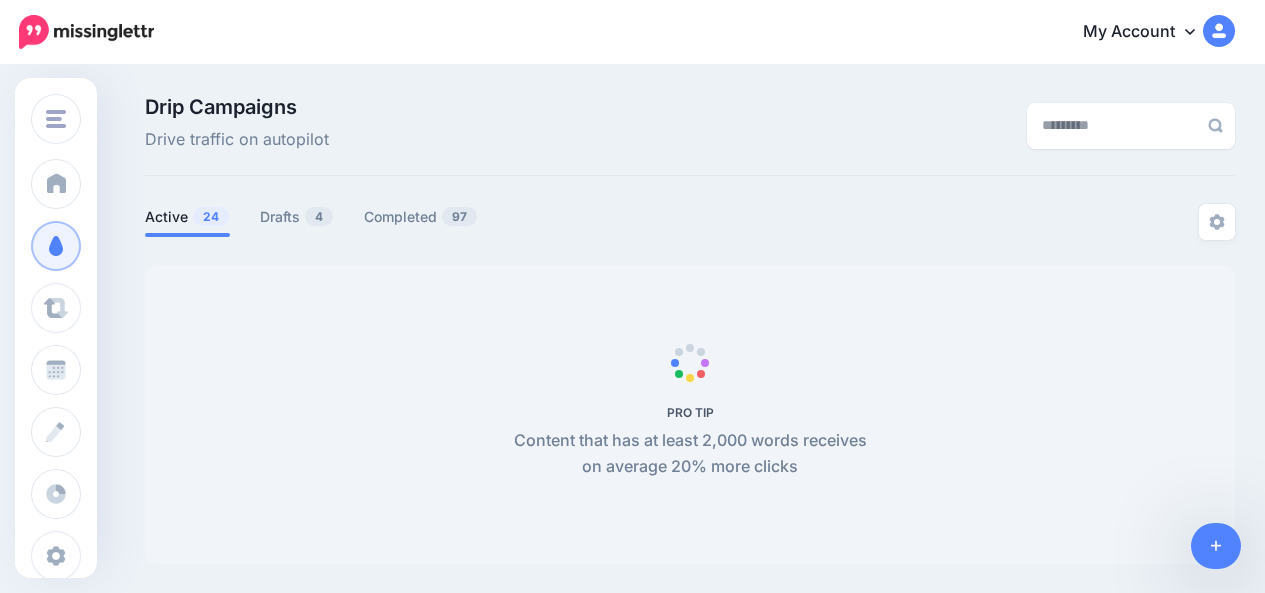 scroll, scrollTop: 0, scrollLeft: 0, axis: both 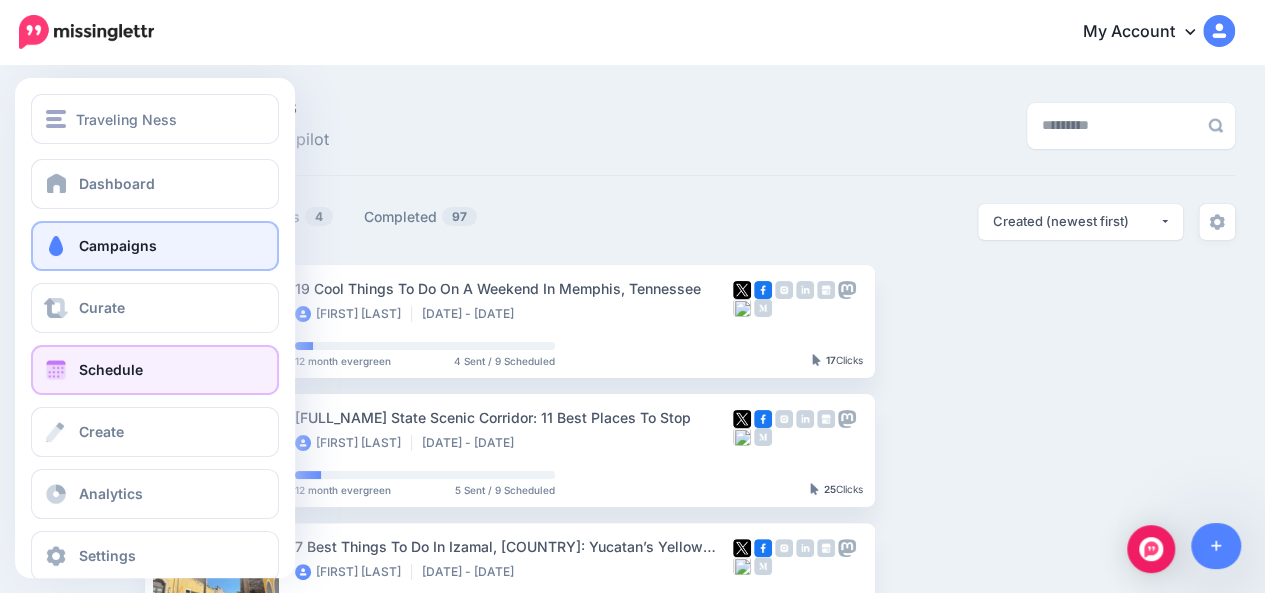 click at bounding box center (56, 370) 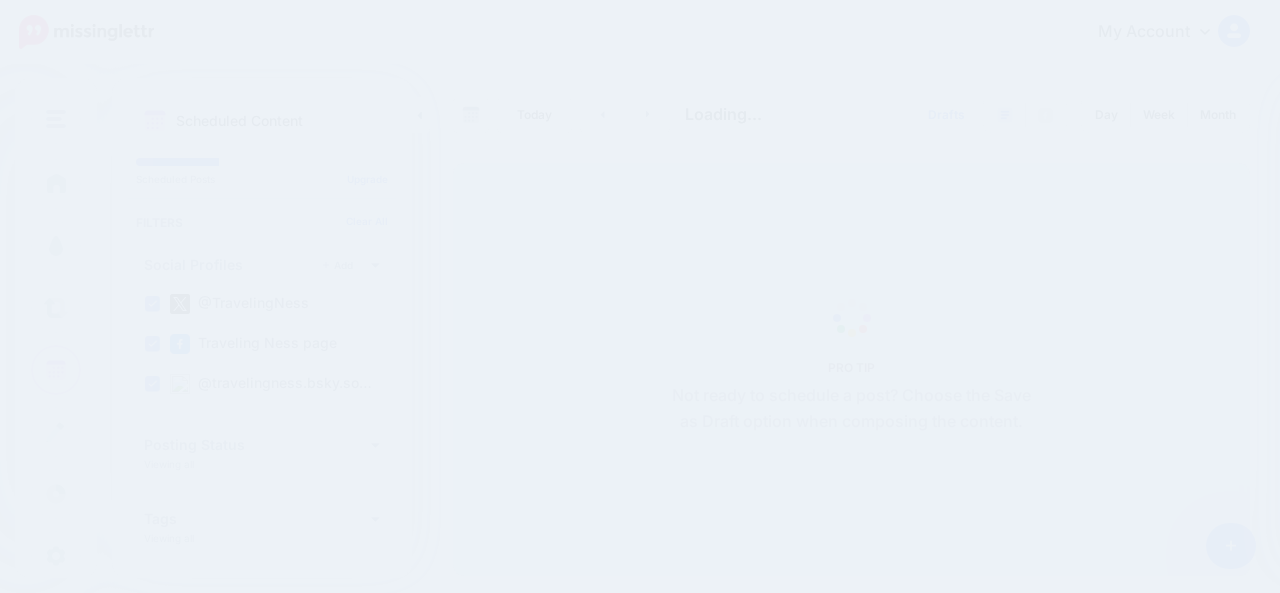 scroll, scrollTop: 0, scrollLeft: 0, axis: both 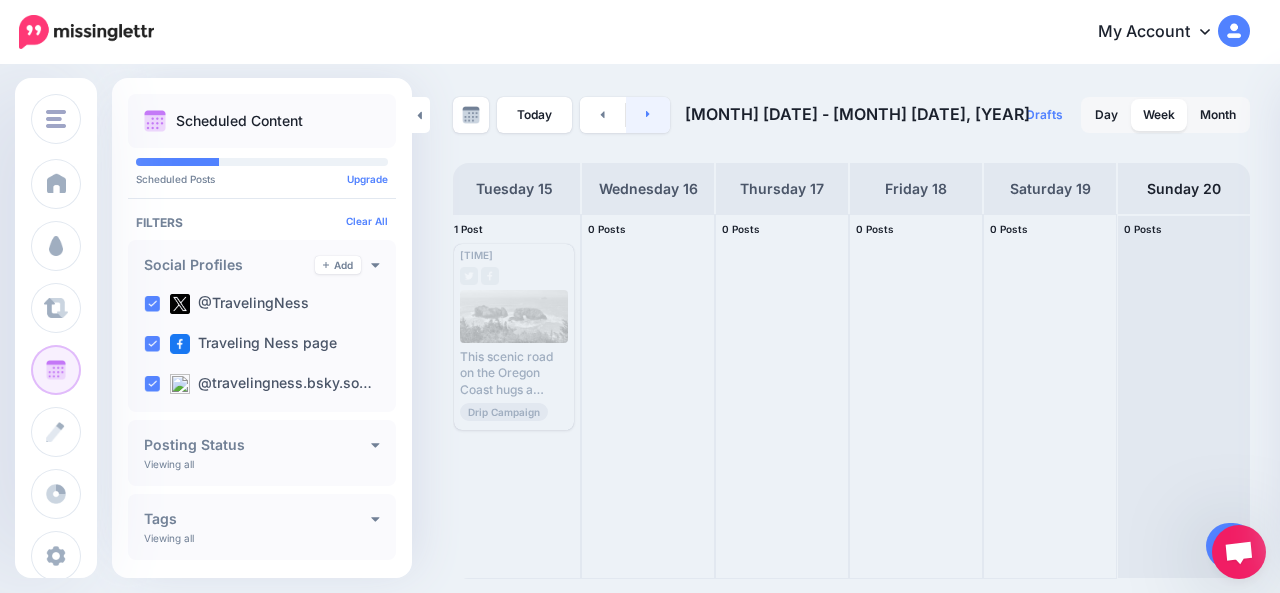 click at bounding box center (648, 115) 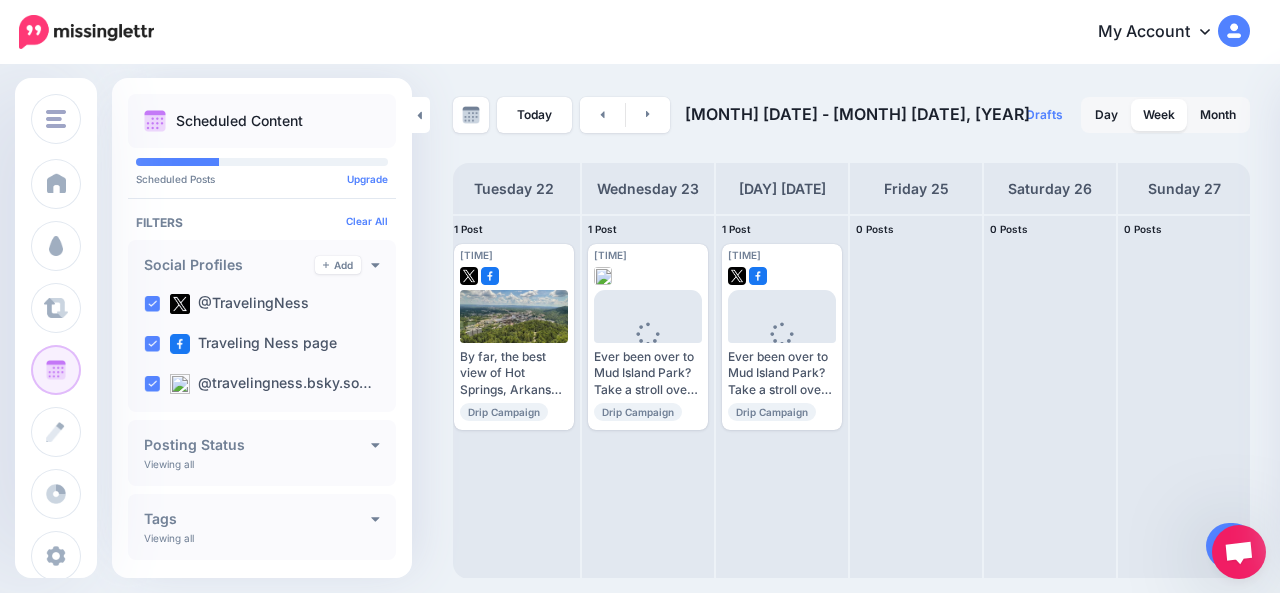 scroll, scrollTop: 0, scrollLeft: 0, axis: both 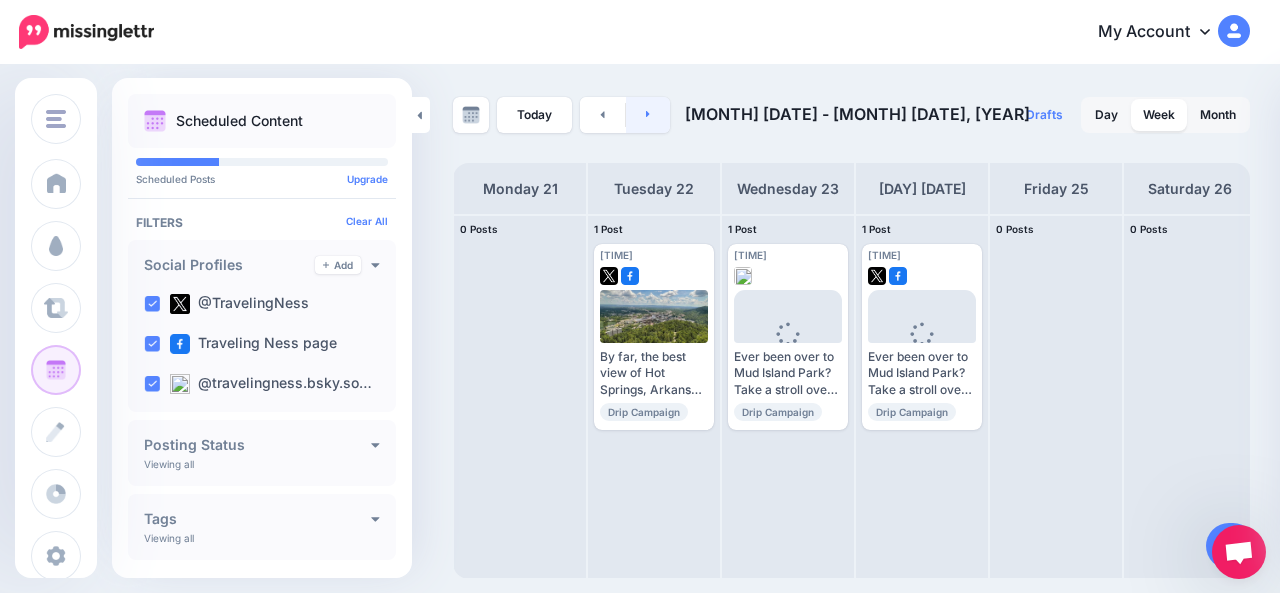 click at bounding box center [648, 115] 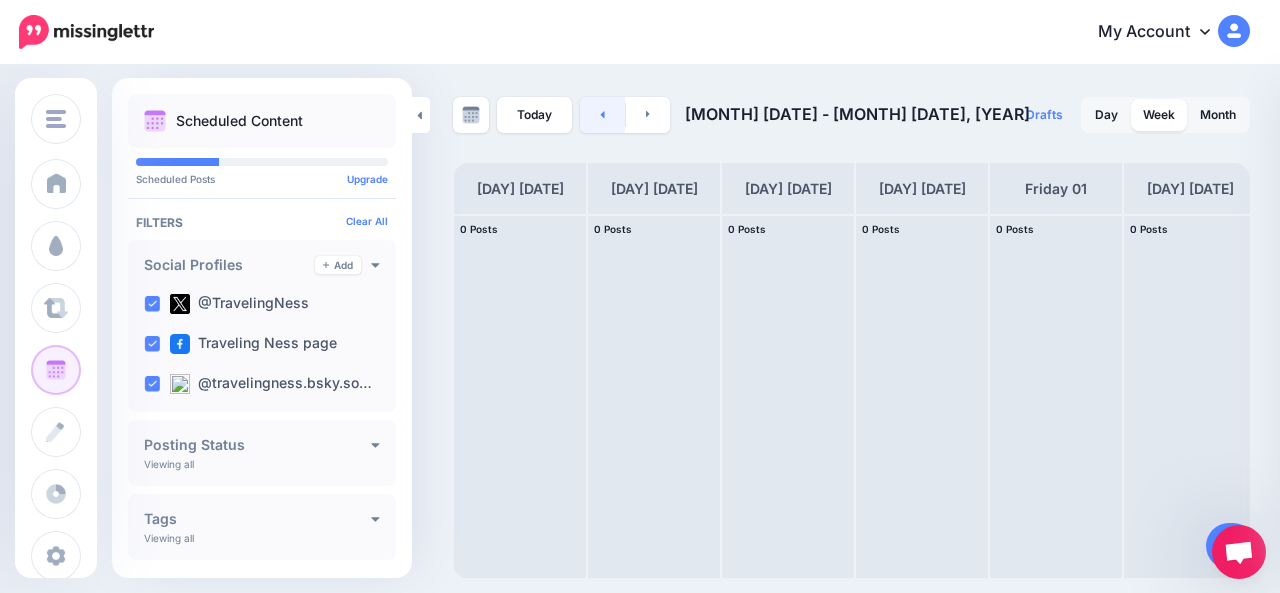 click at bounding box center (602, 115) 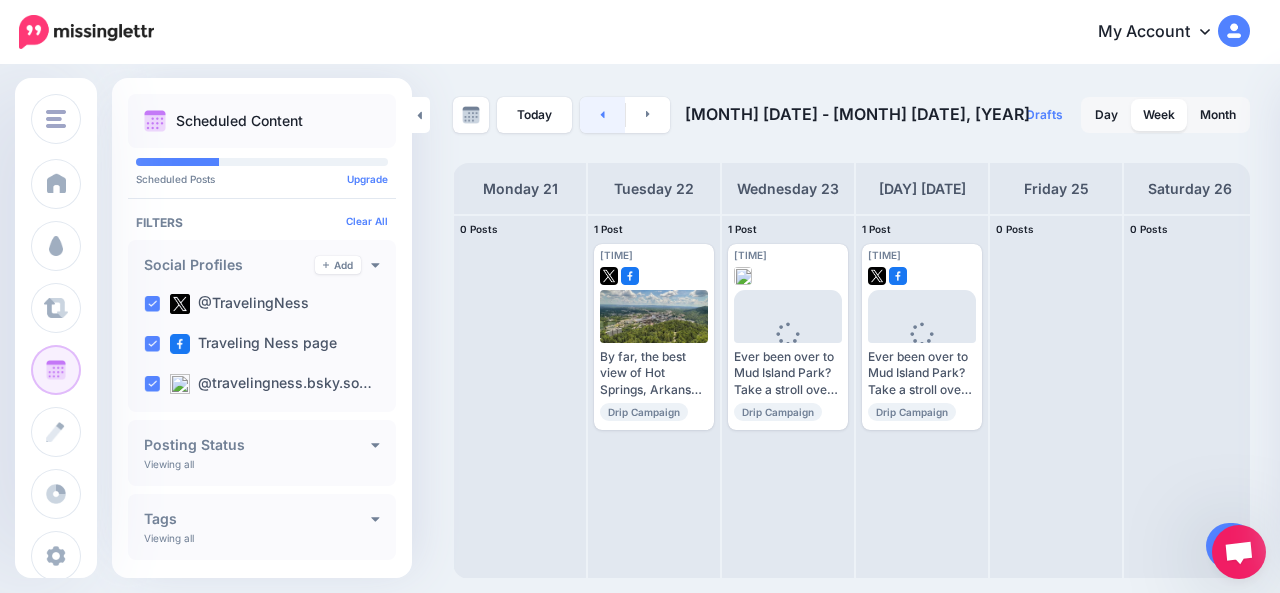 click at bounding box center [602, 115] 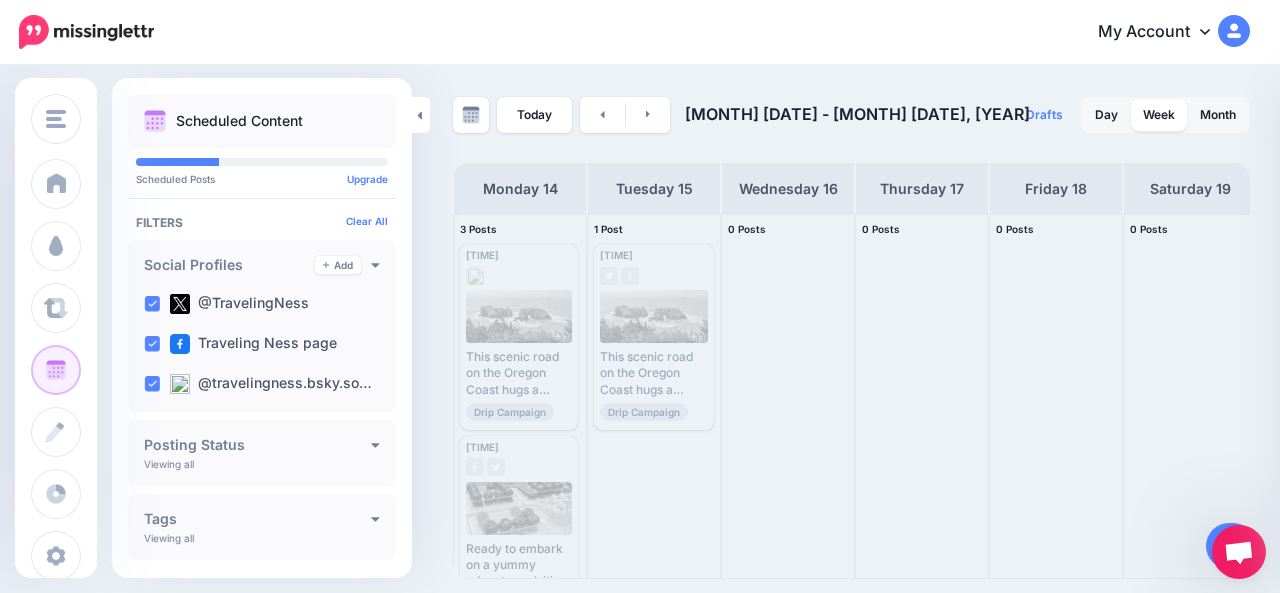 scroll, scrollTop: 0, scrollLeft: 140, axis: horizontal 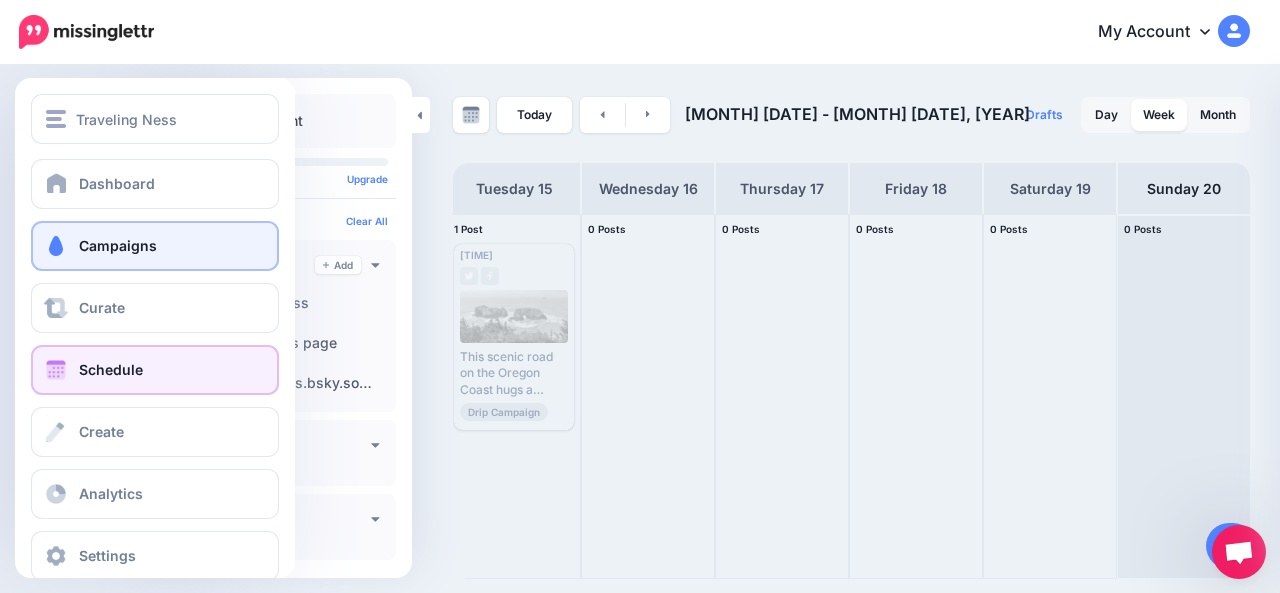 click at bounding box center (56, 246) 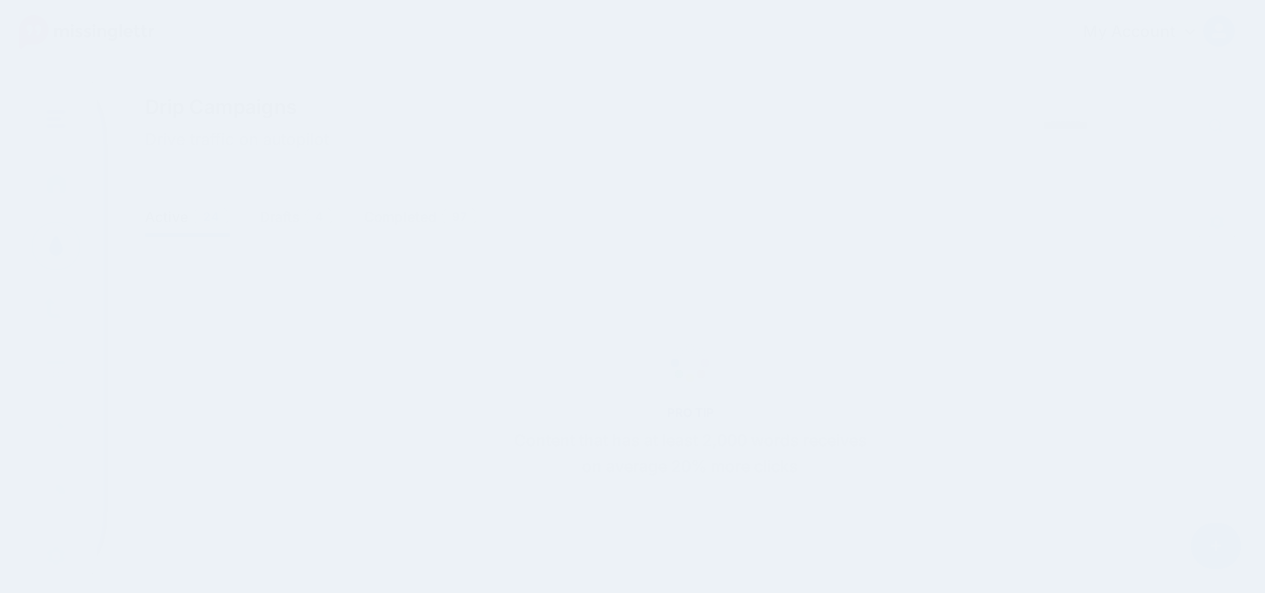 scroll, scrollTop: 0, scrollLeft: 0, axis: both 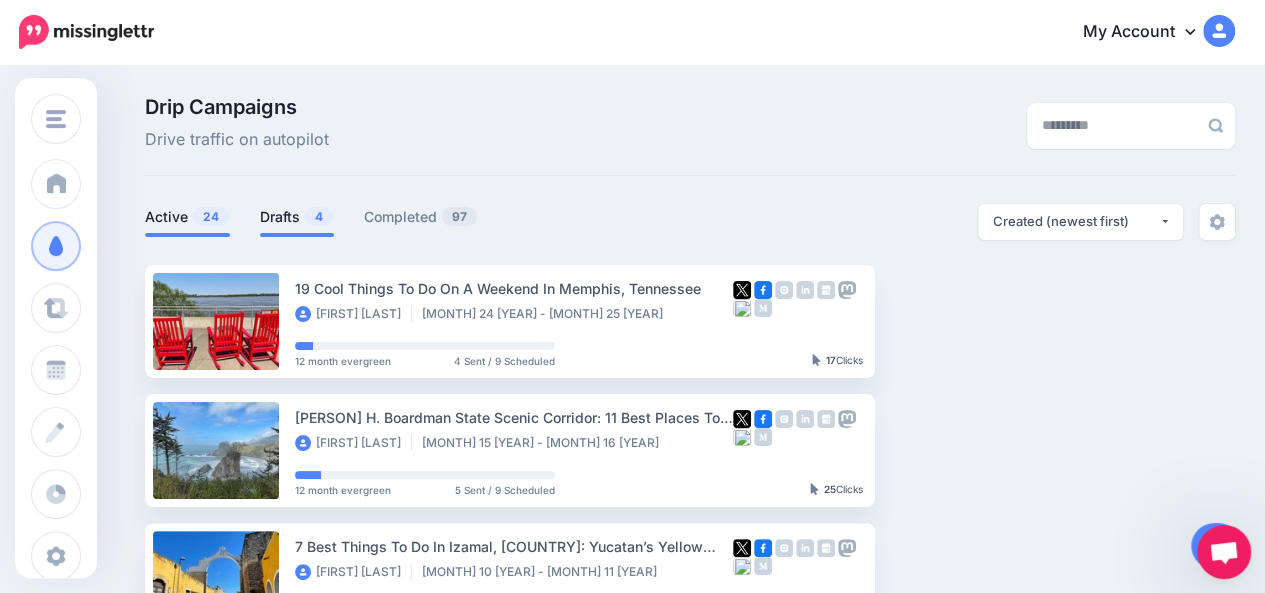 click on "Drafts  4" at bounding box center [297, 217] 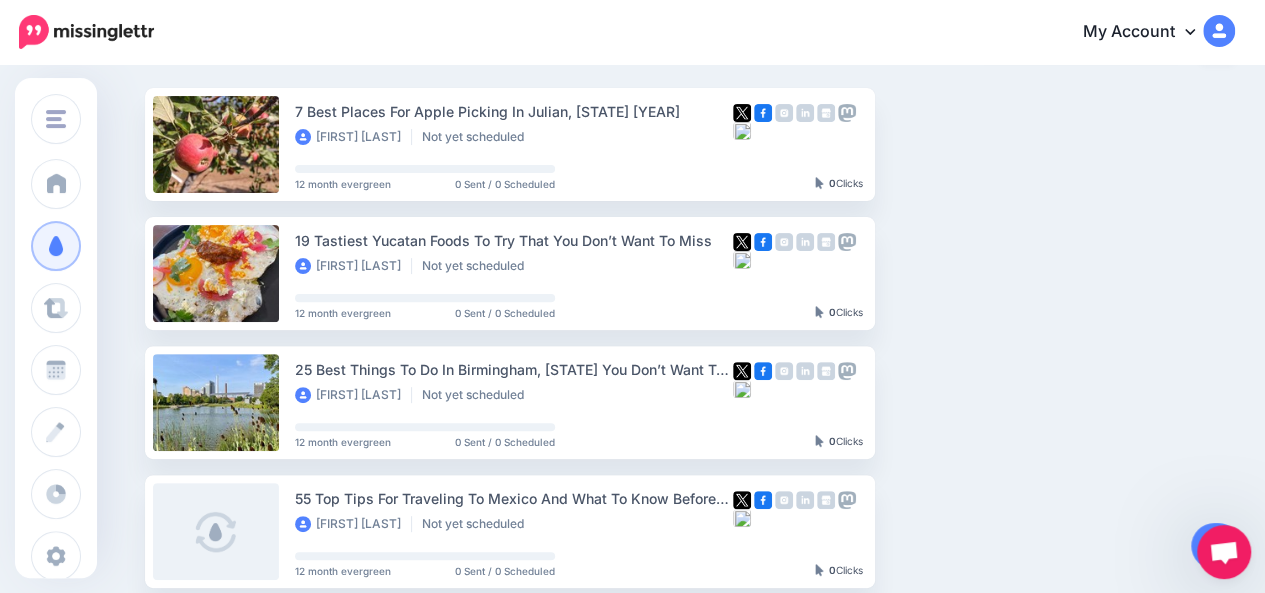 scroll, scrollTop: 178, scrollLeft: 0, axis: vertical 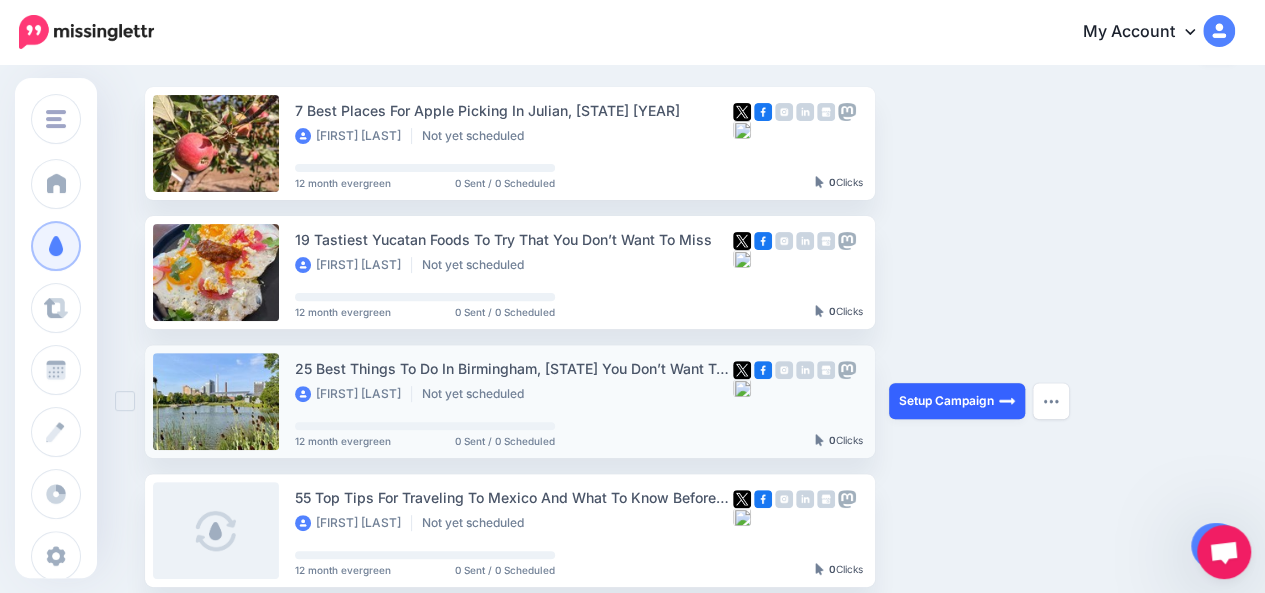 click on "Setup Campaign" at bounding box center [957, 401] 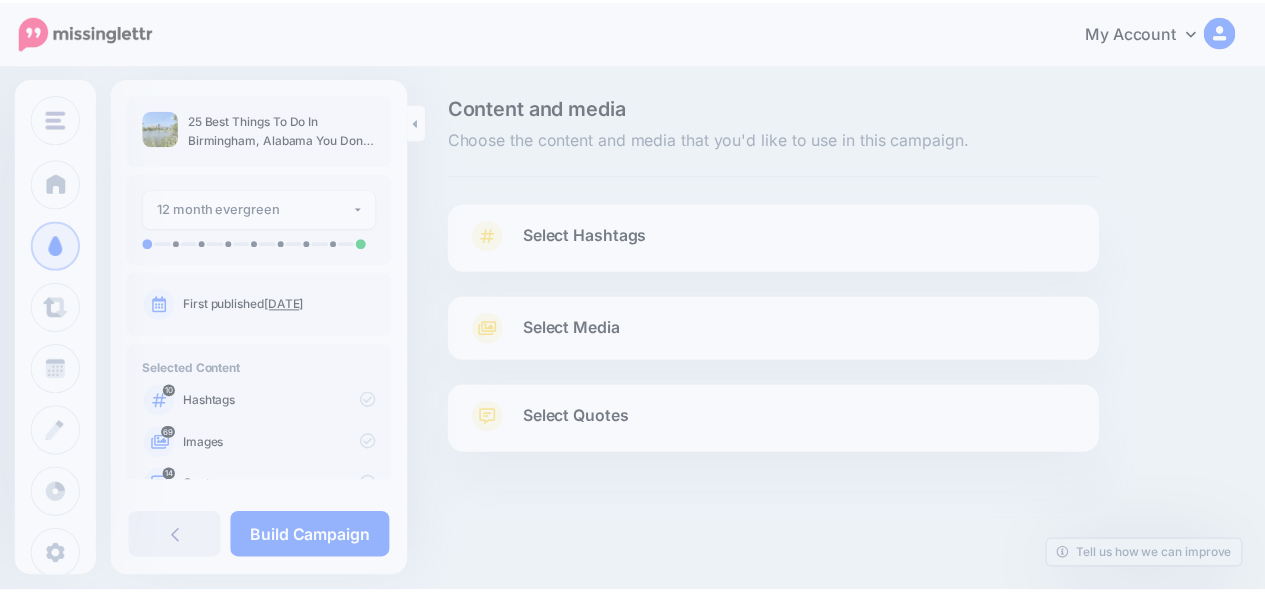 scroll, scrollTop: 0, scrollLeft: 0, axis: both 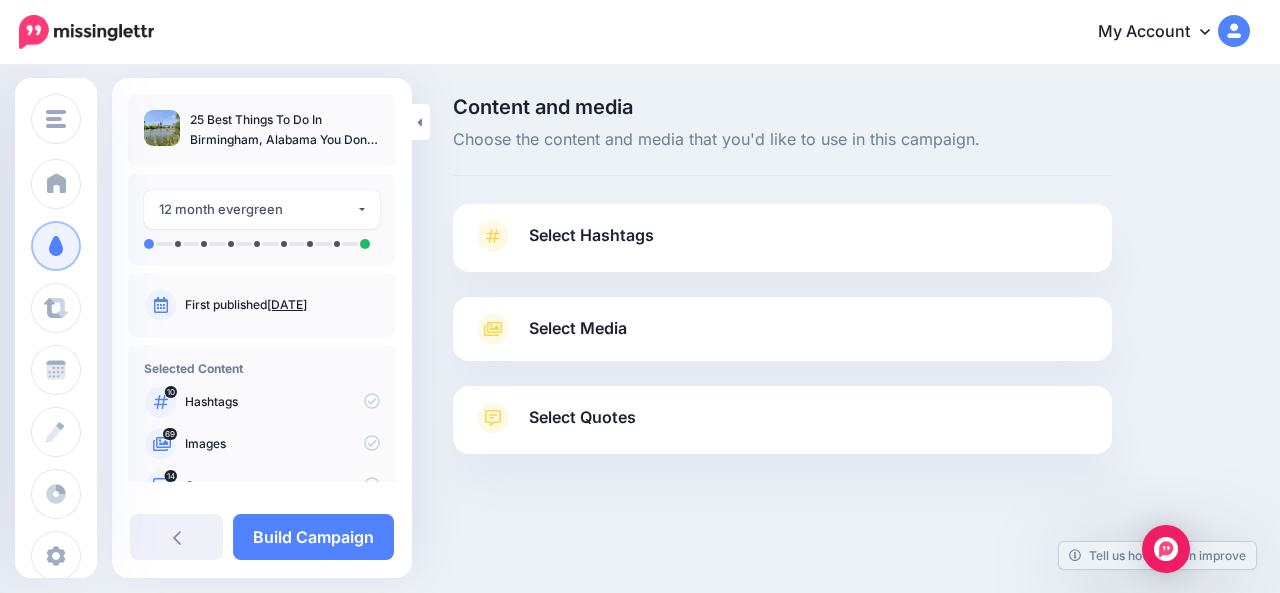 click on "Select Hashtags" at bounding box center (782, 246) 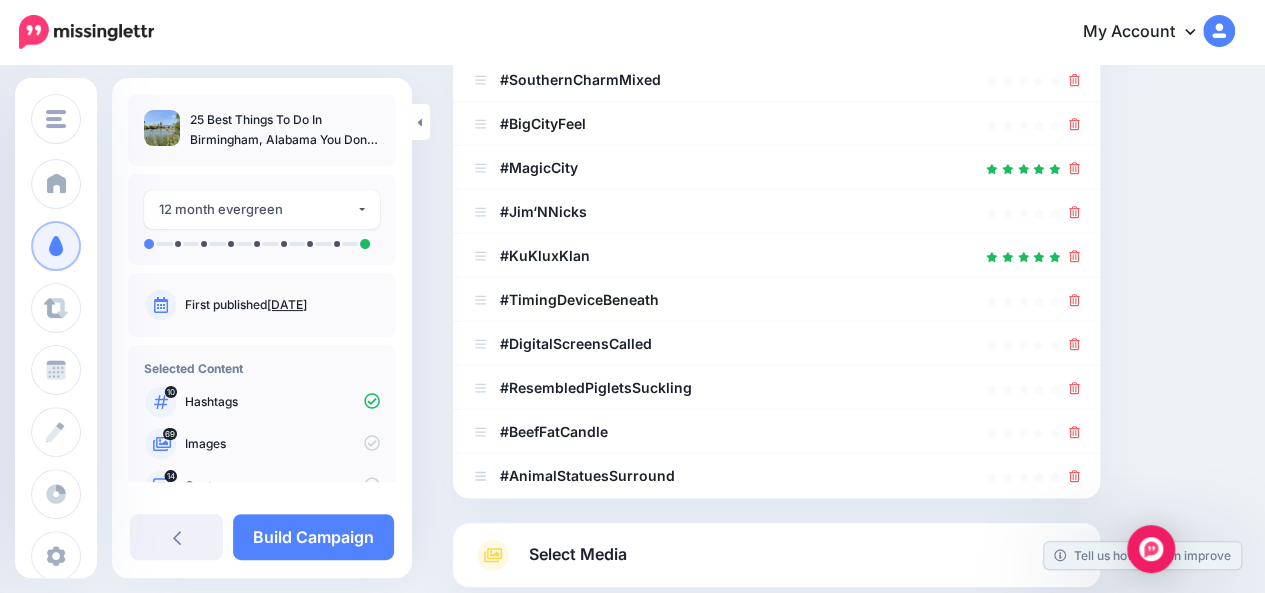 scroll, scrollTop: 392, scrollLeft: 0, axis: vertical 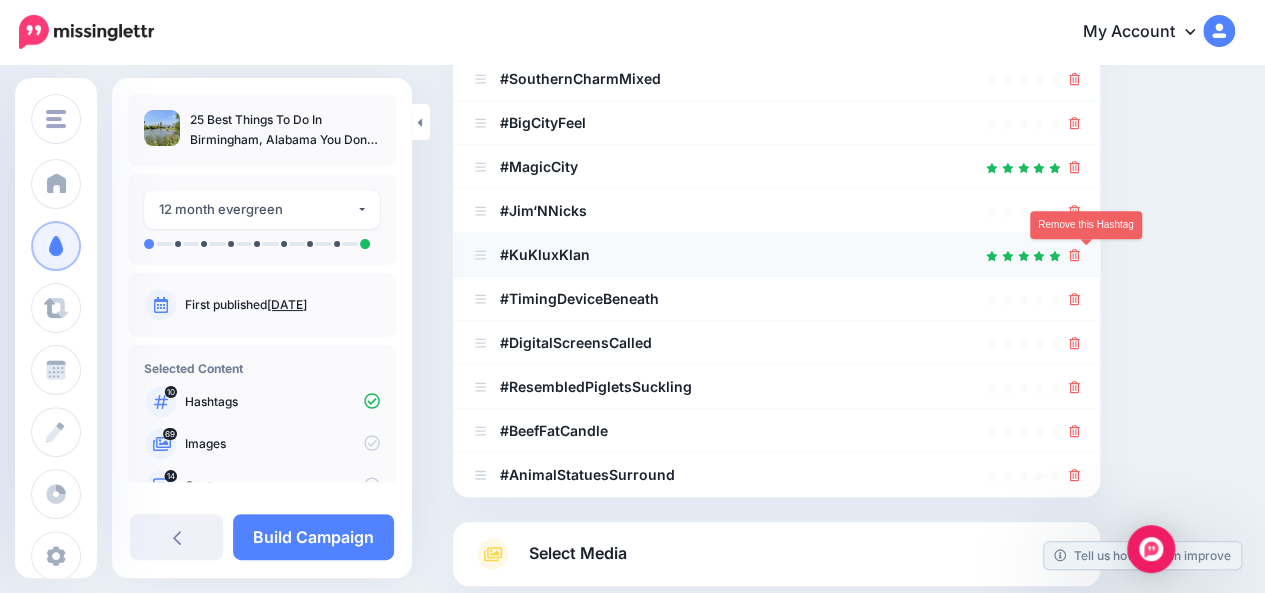 click 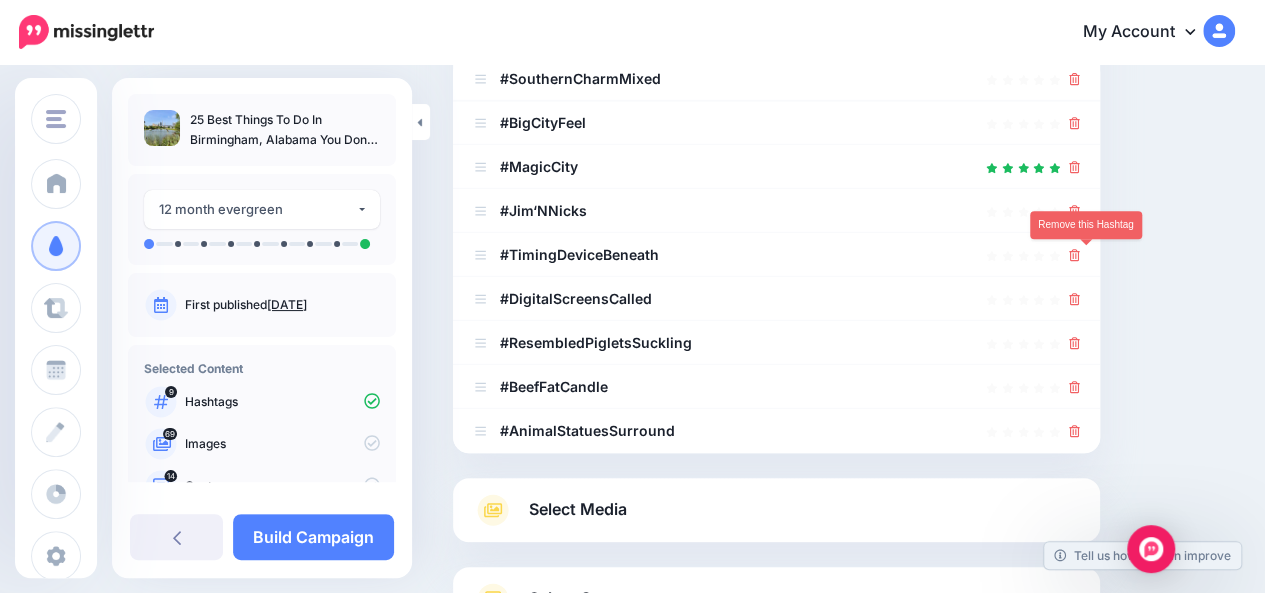 click 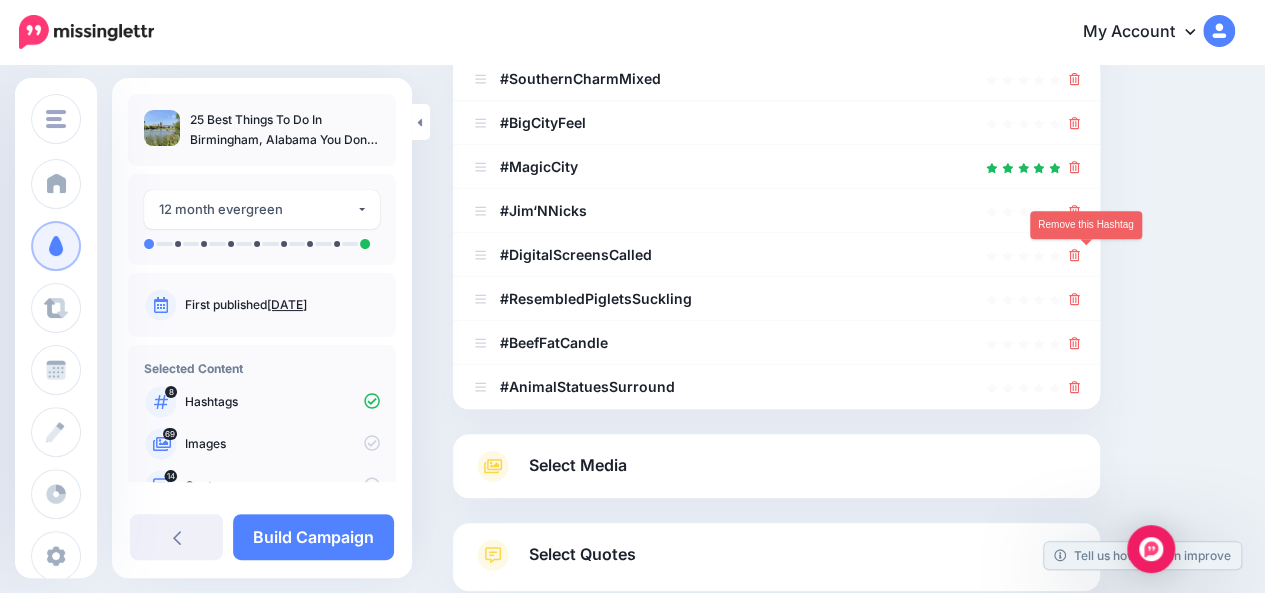 click 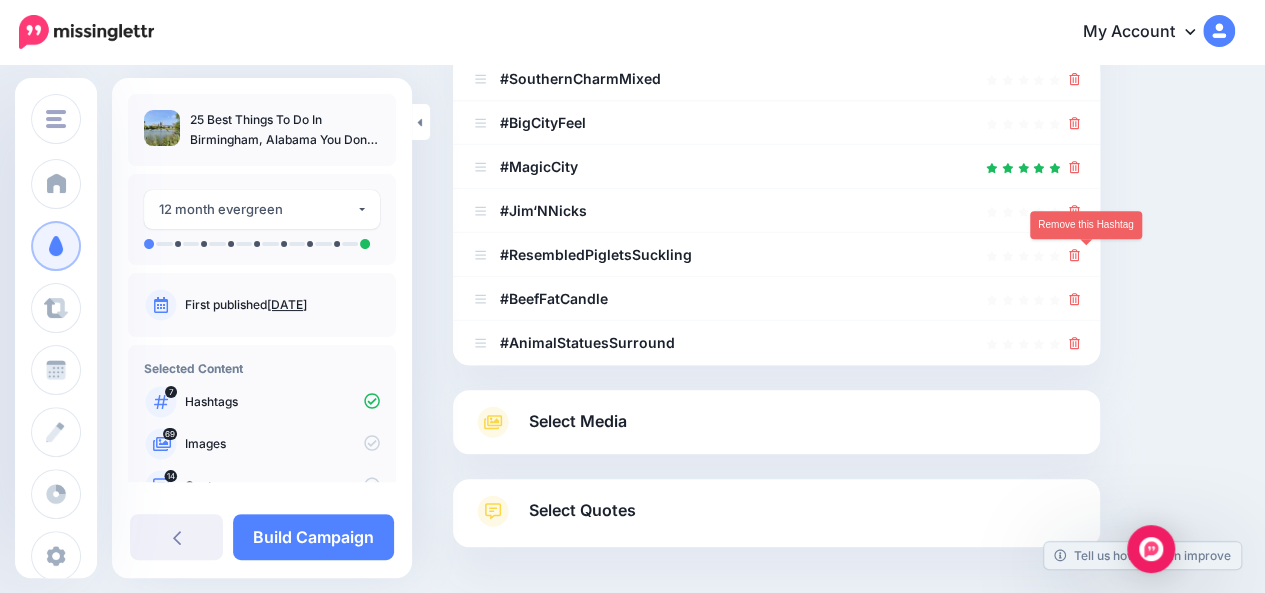 click 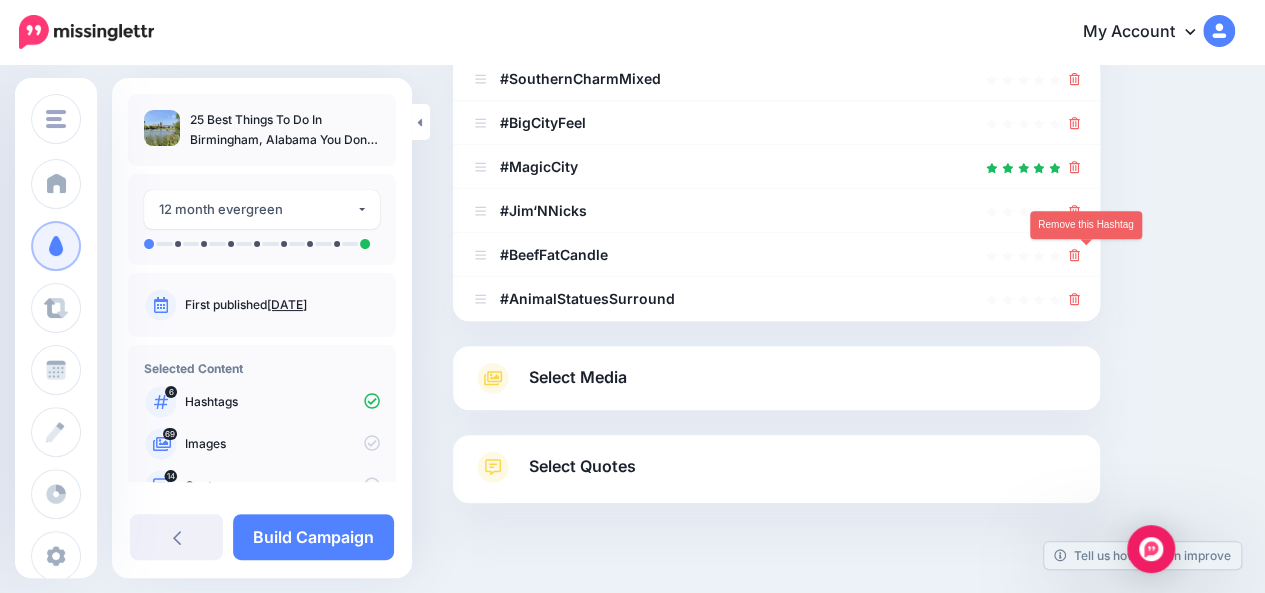 click 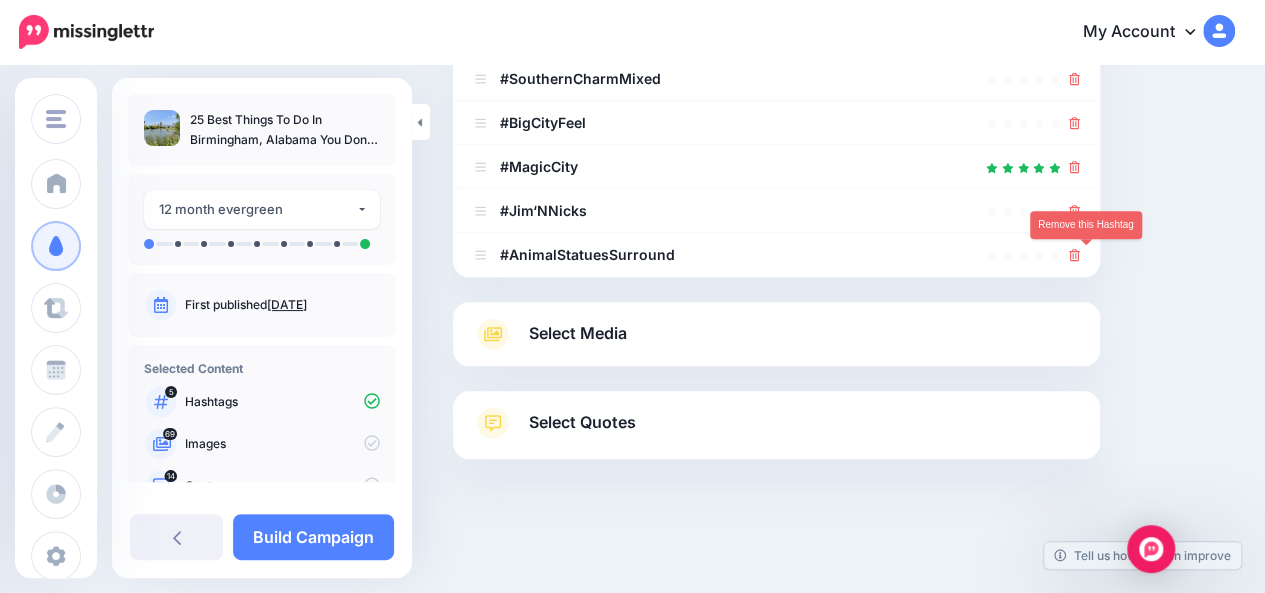 click 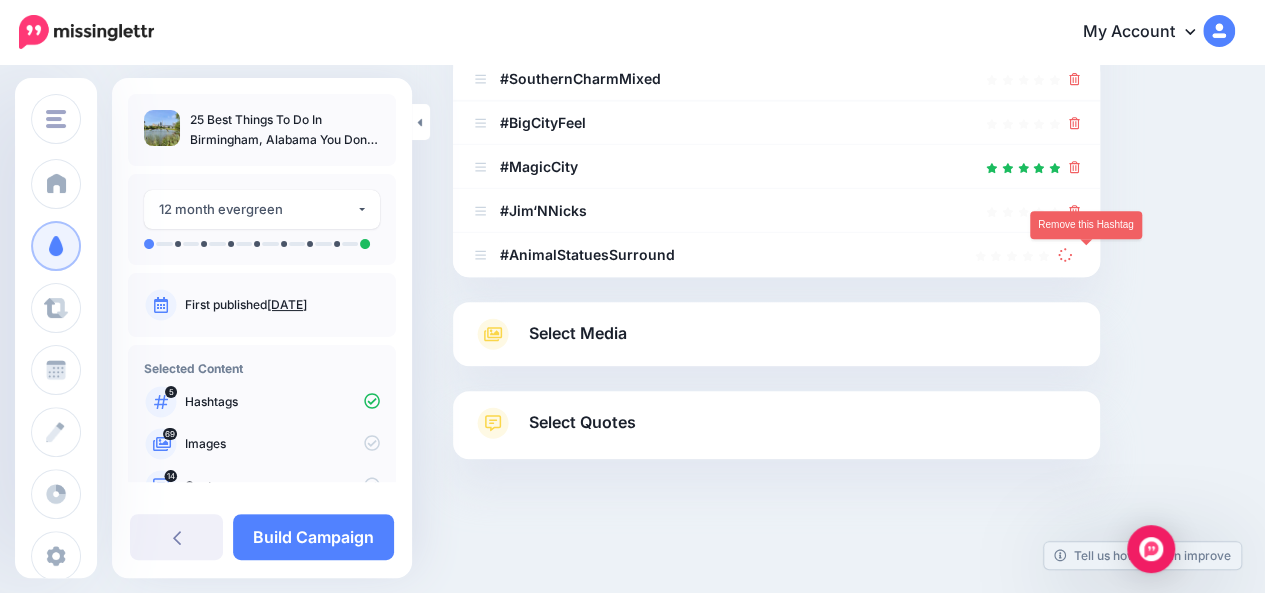 scroll, scrollTop: 371, scrollLeft: 0, axis: vertical 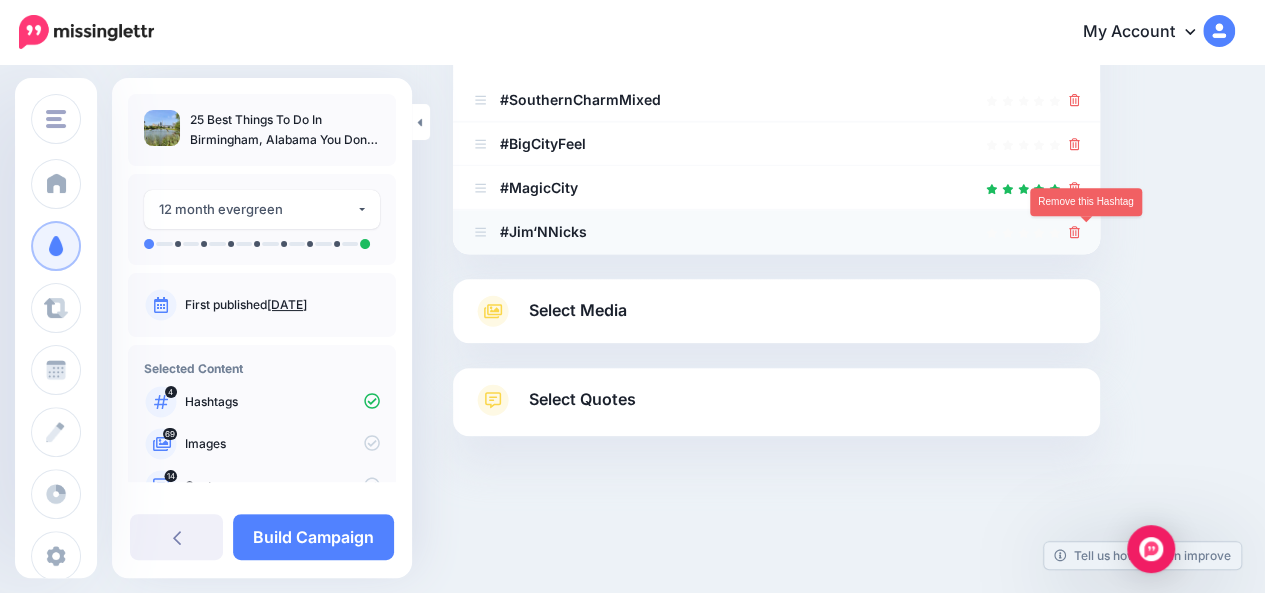 click 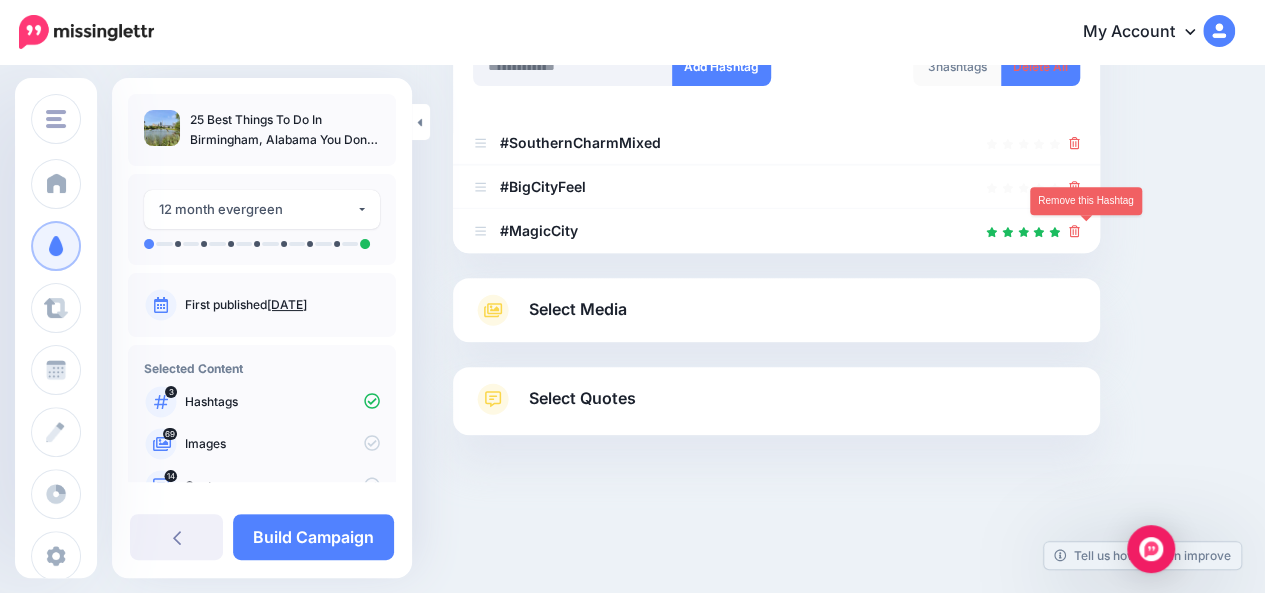 scroll, scrollTop: 327, scrollLeft: 0, axis: vertical 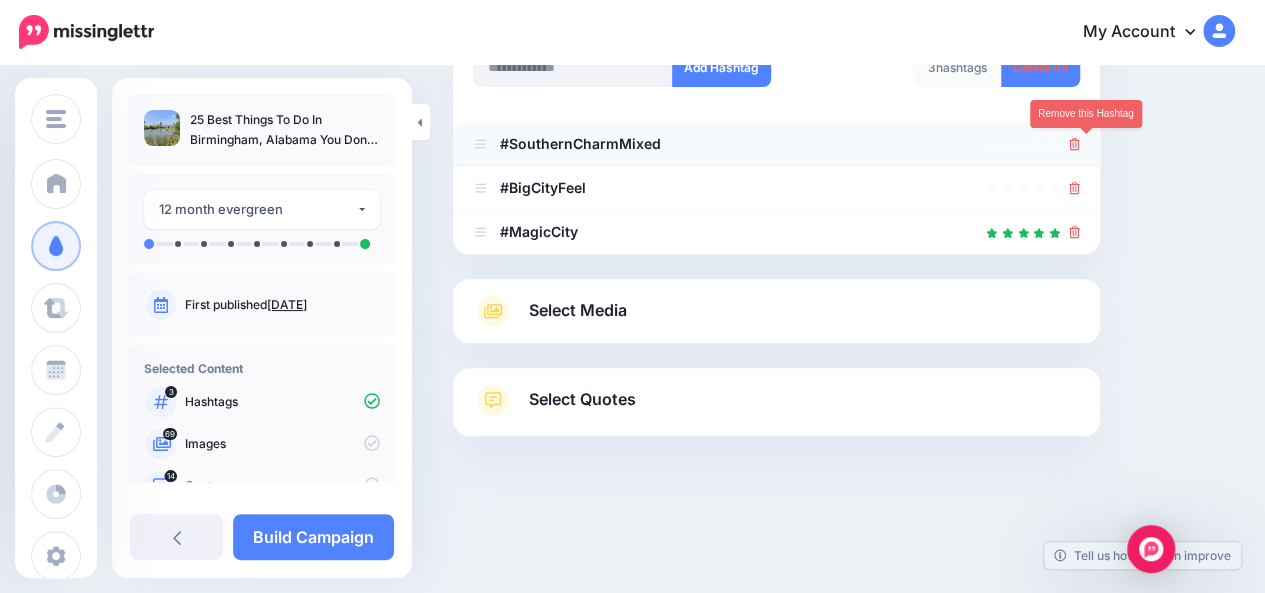 click 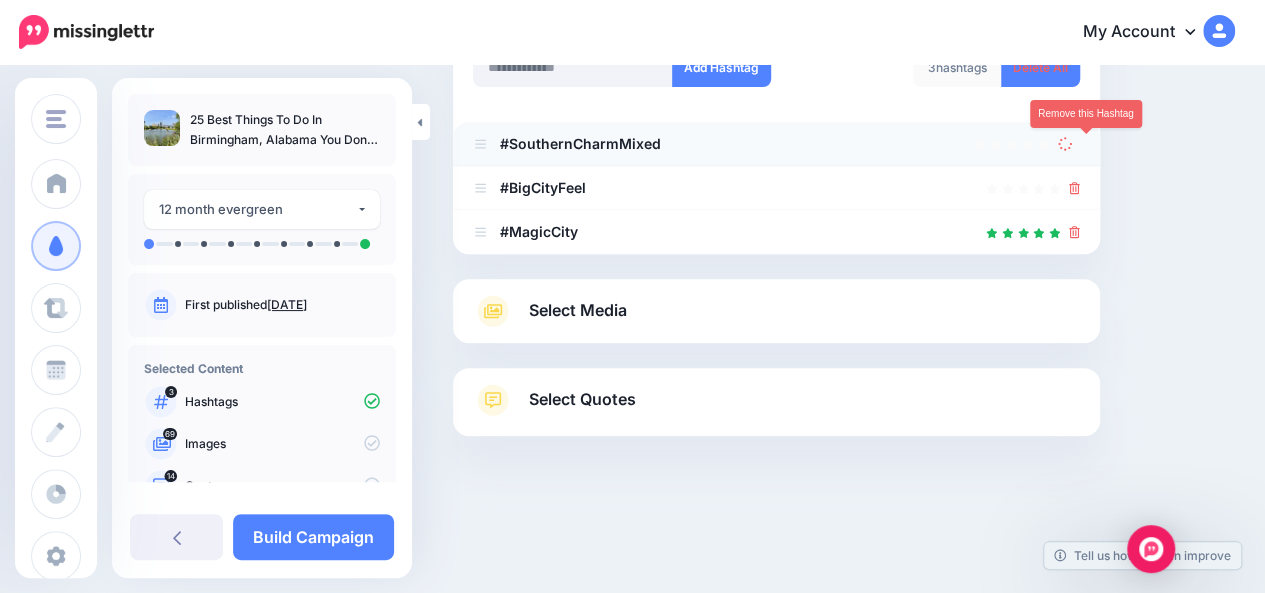 scroll, scrollTop: 283, scrollLeft: 0, axis: vertical 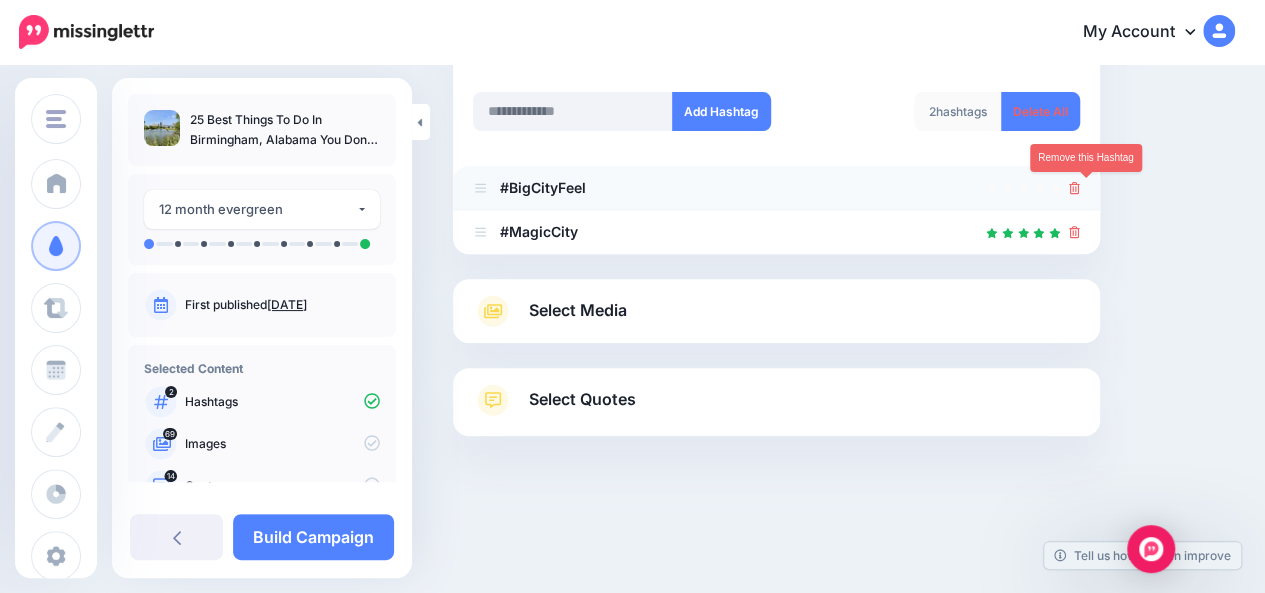click 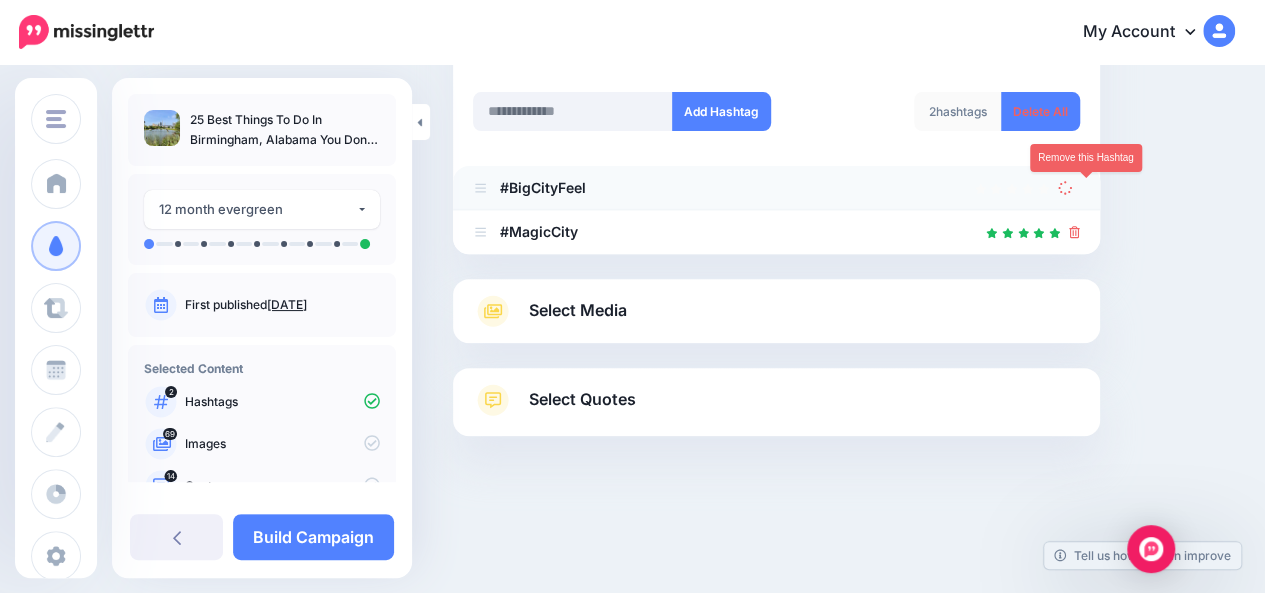 scroll, scrollTop: 239, scrollLeft: 0, axis: vertical 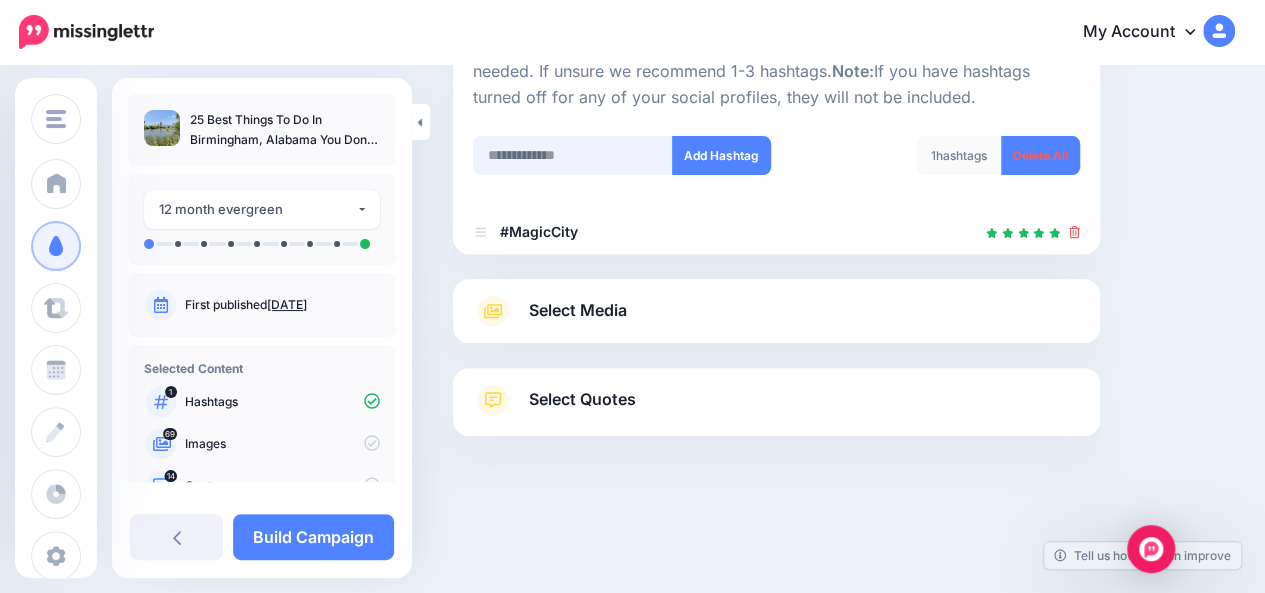 click at bounding box center [573, 155] 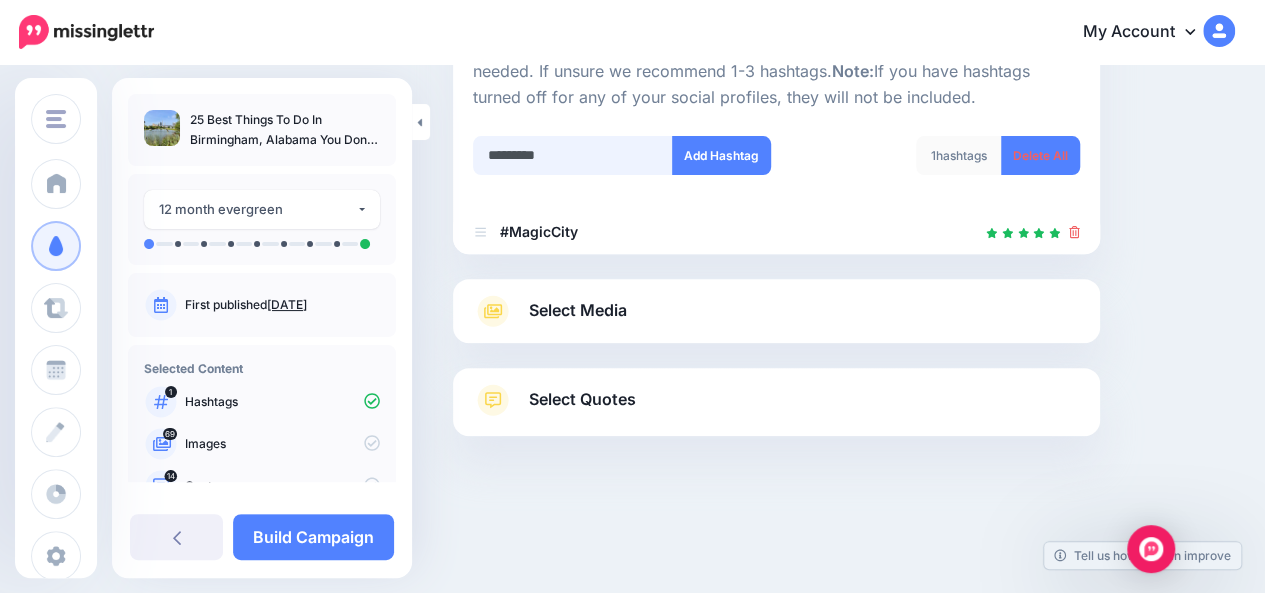 type on "**********" 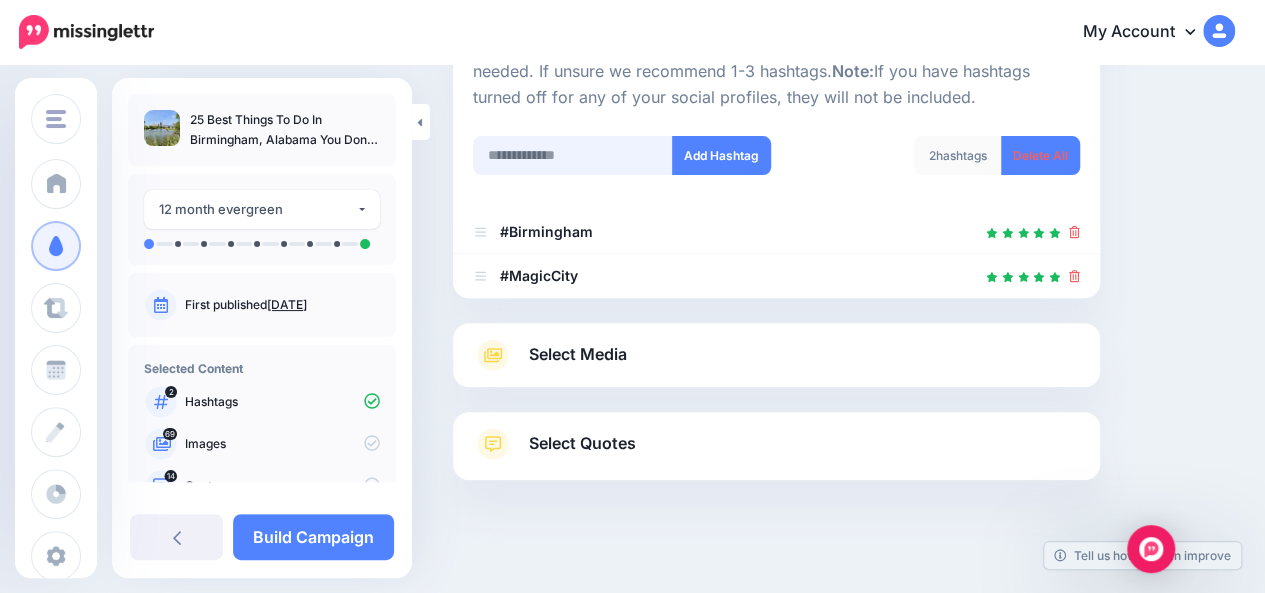 scroll, scrollTop: 283, scrollLeft: 0, axis: vertical 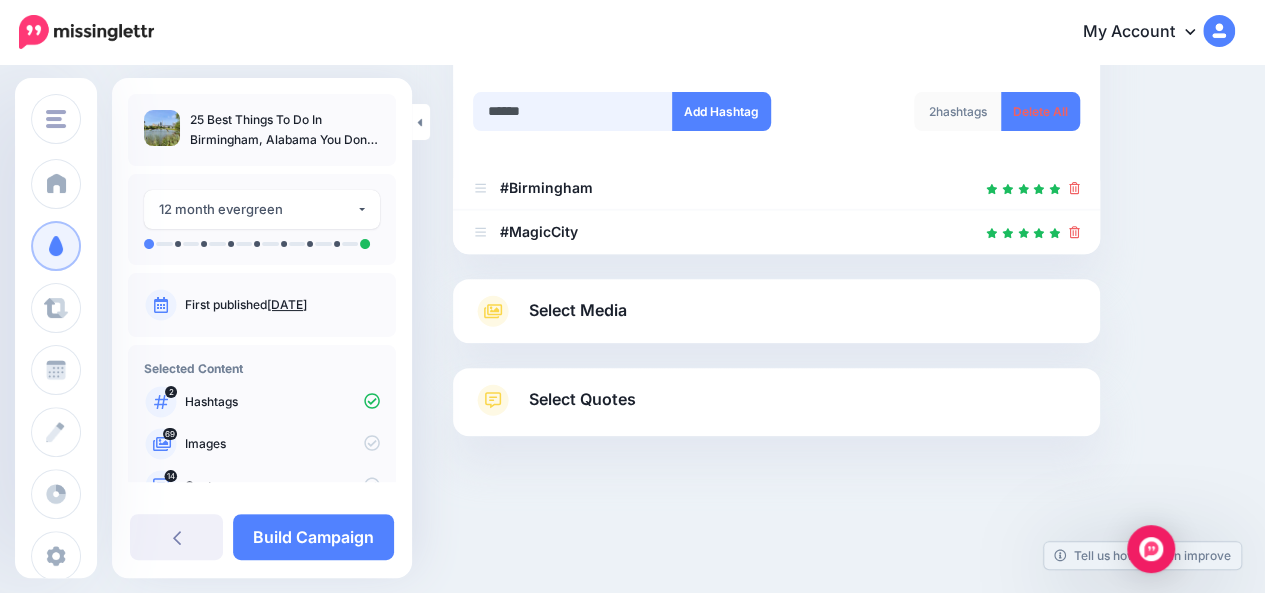 type on "*******" 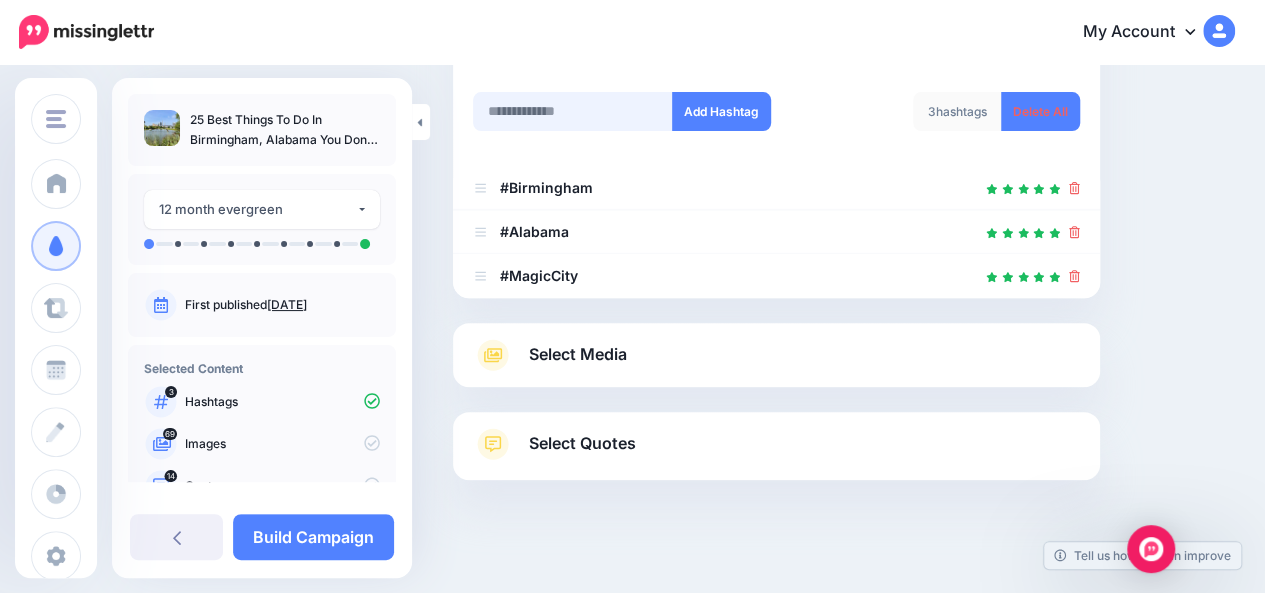 scroll, scrollTop: 327, scrollLeft: 0, axis: vertical 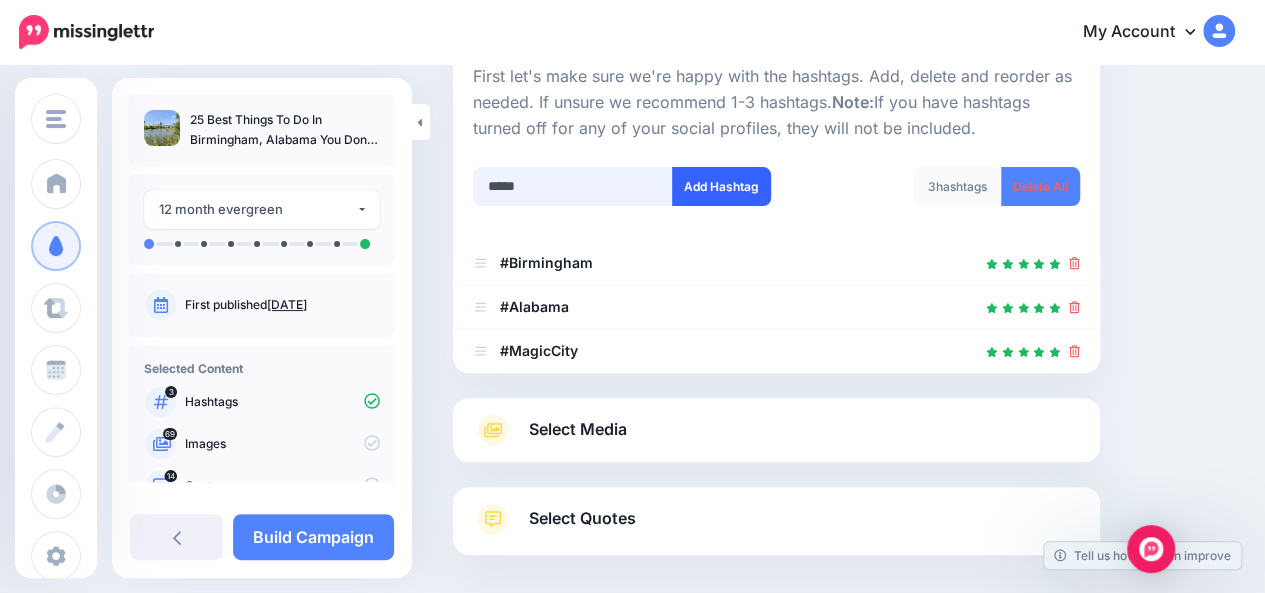 type on "******" 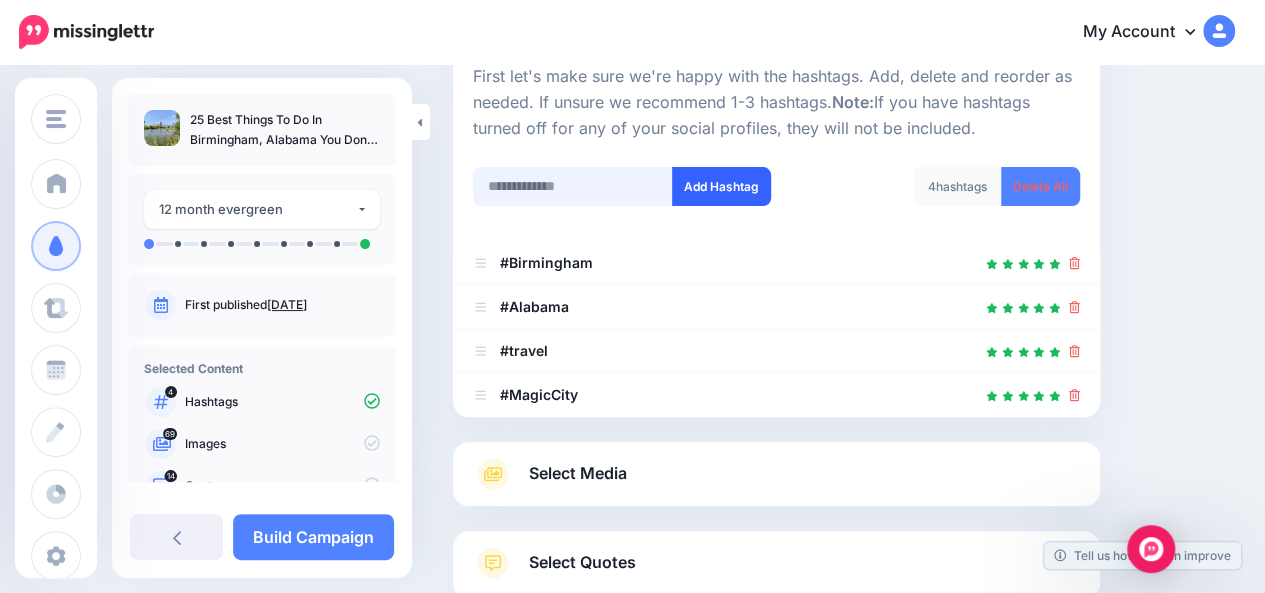 scroll, scrollTop: 371, scrollLeft: 0, axis: vertical 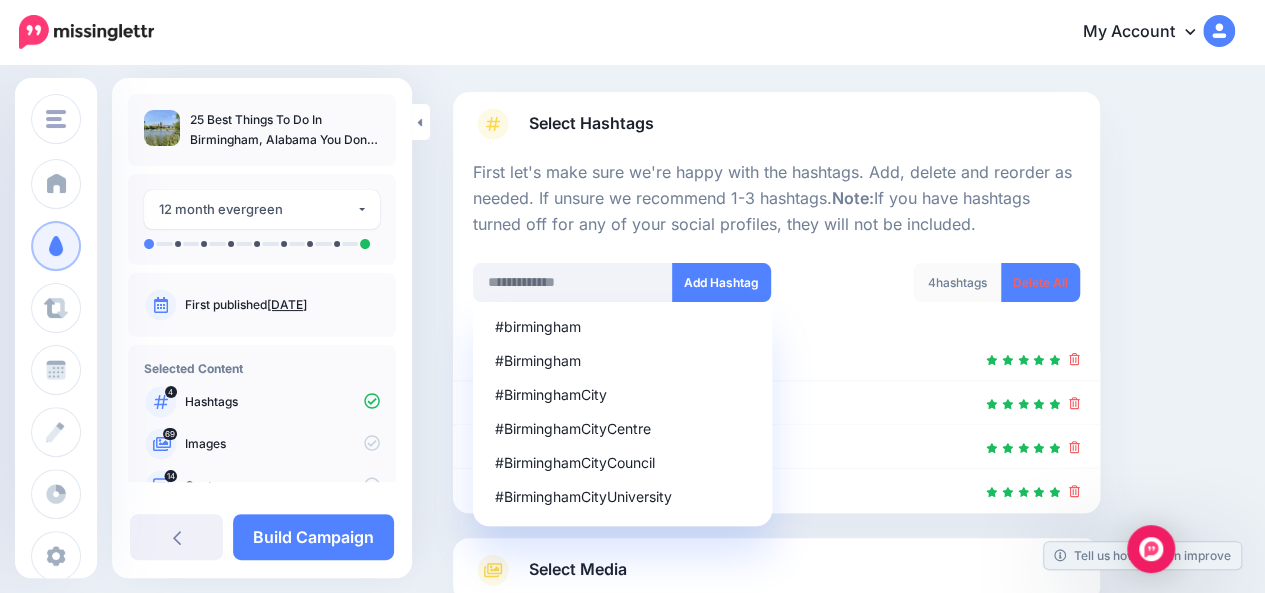click on "Content and media
Choose the content and media that you'd like to use in this campaign.
Select Hashtags
First let's make sure we're happy with the hashtags. Add, delete and reorder as needed. If unsure we recommend 1-3 hashtags.  Note:  If you have hashtags turned off for any of your social profiles, they will not be included.
#birmingham #Birmingham #BirminghamCity #BirminghamCityCentre #BirminghamCityCouncil #BirminghamCityUniversity 4" at bounding box center [844, 390] 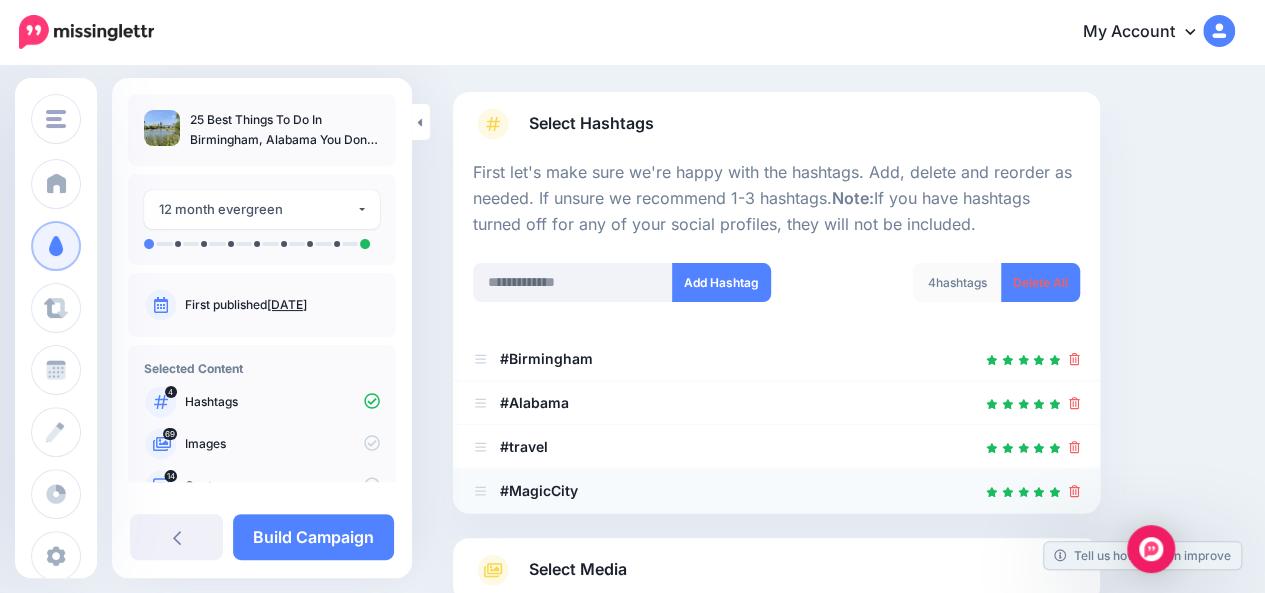 click 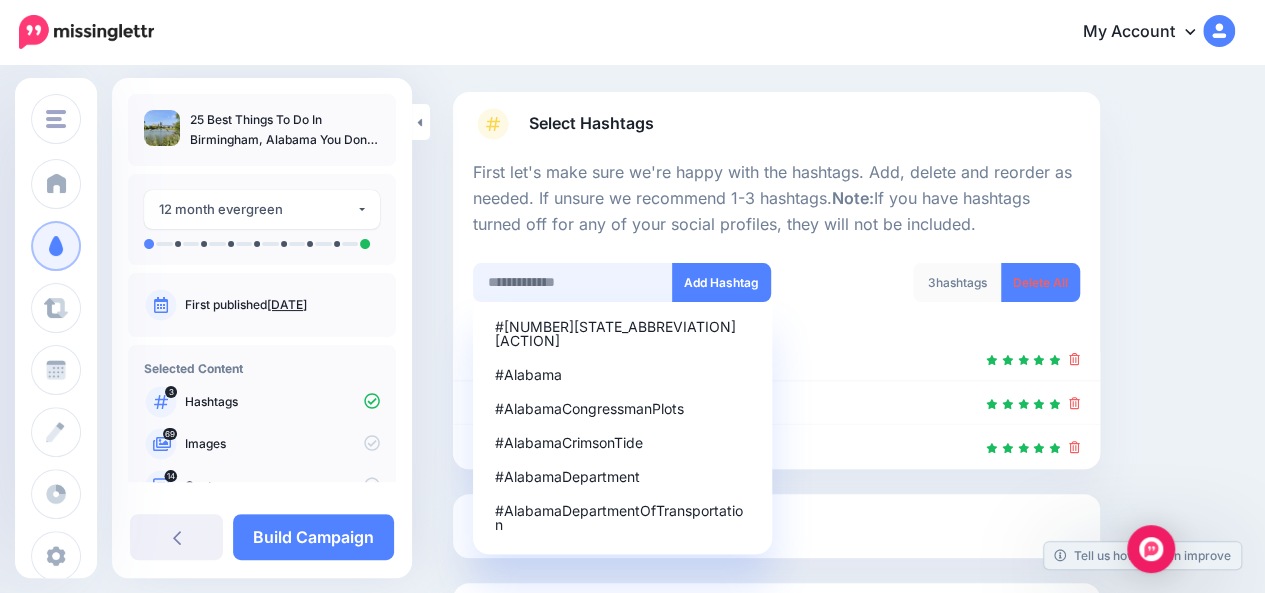 click at bounding box center [573, 282] 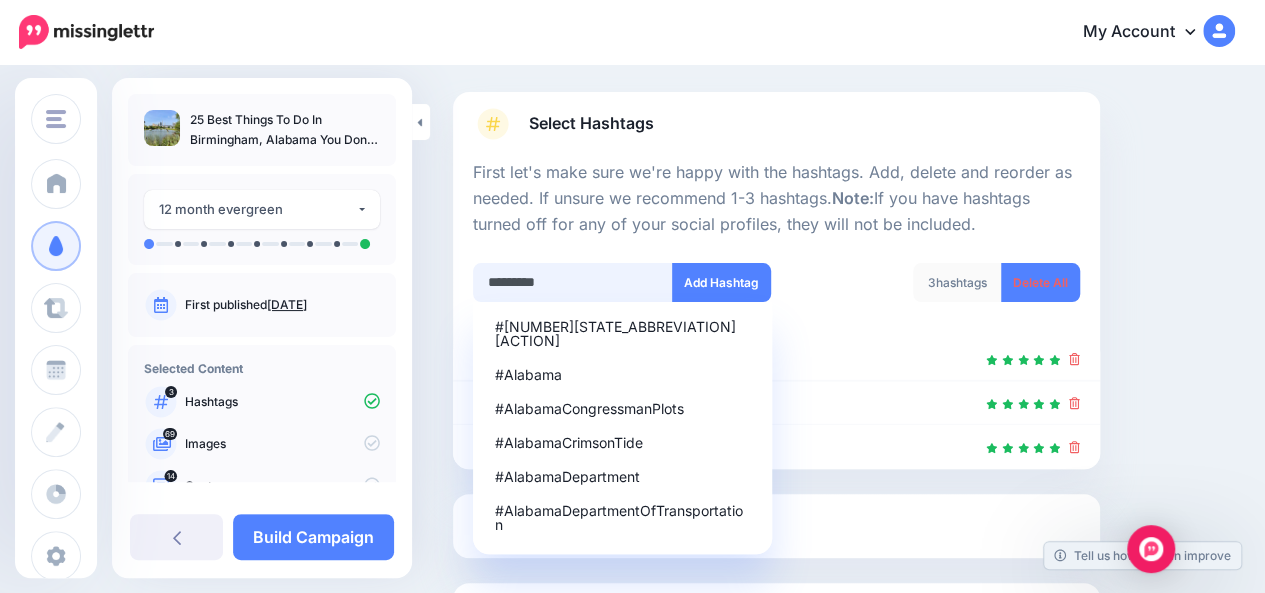 type on "**********" 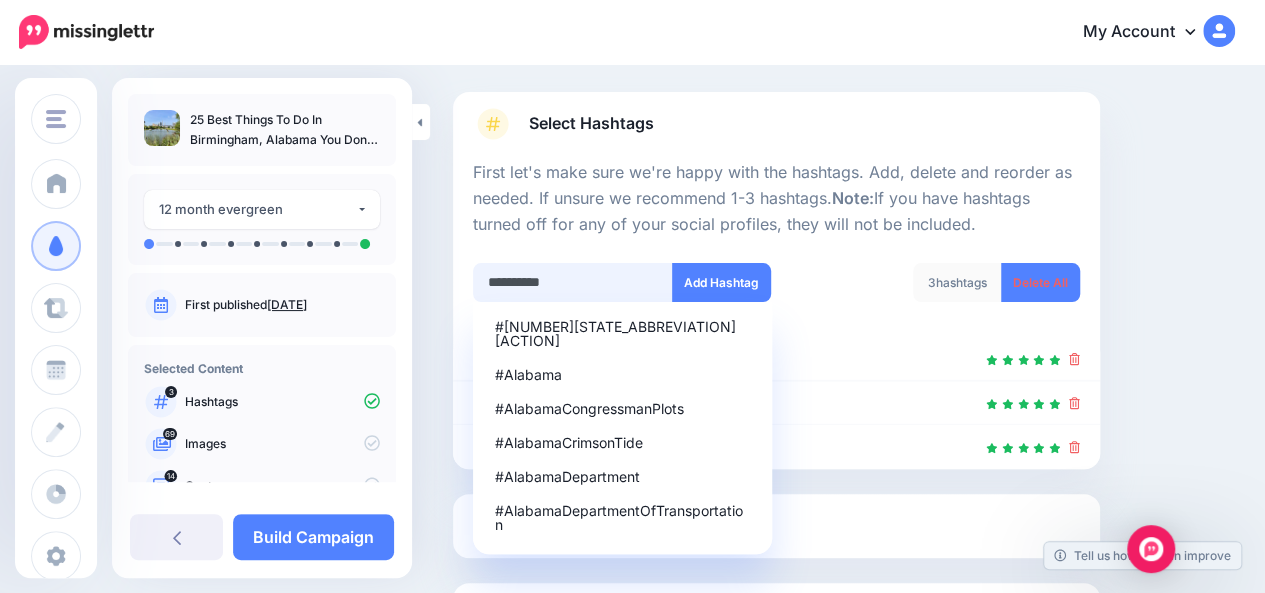 type 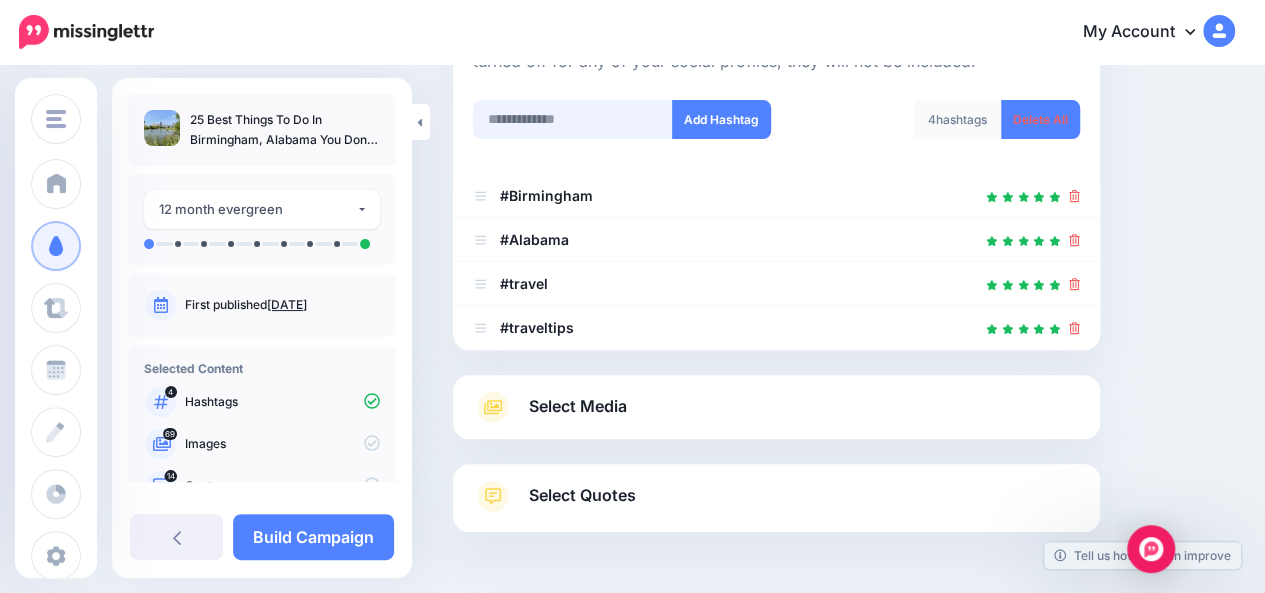scroll, scrollTop: 278, scrollLeft: 0, axis: vertical 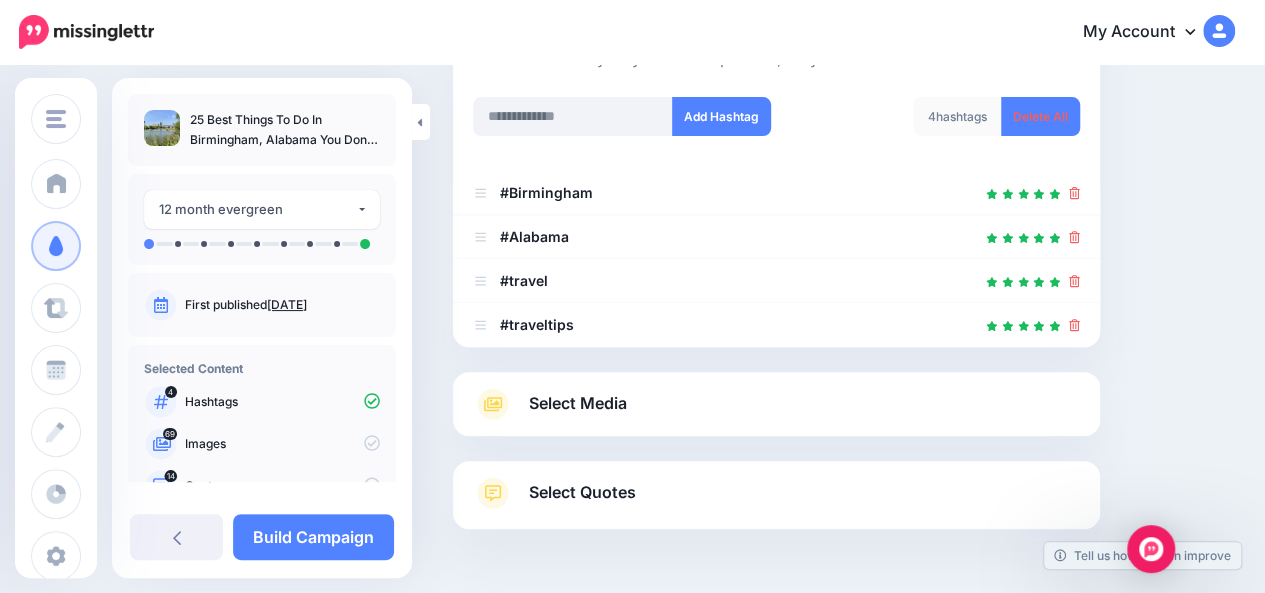 click on "Select Media" at bounding box center [776, 404] 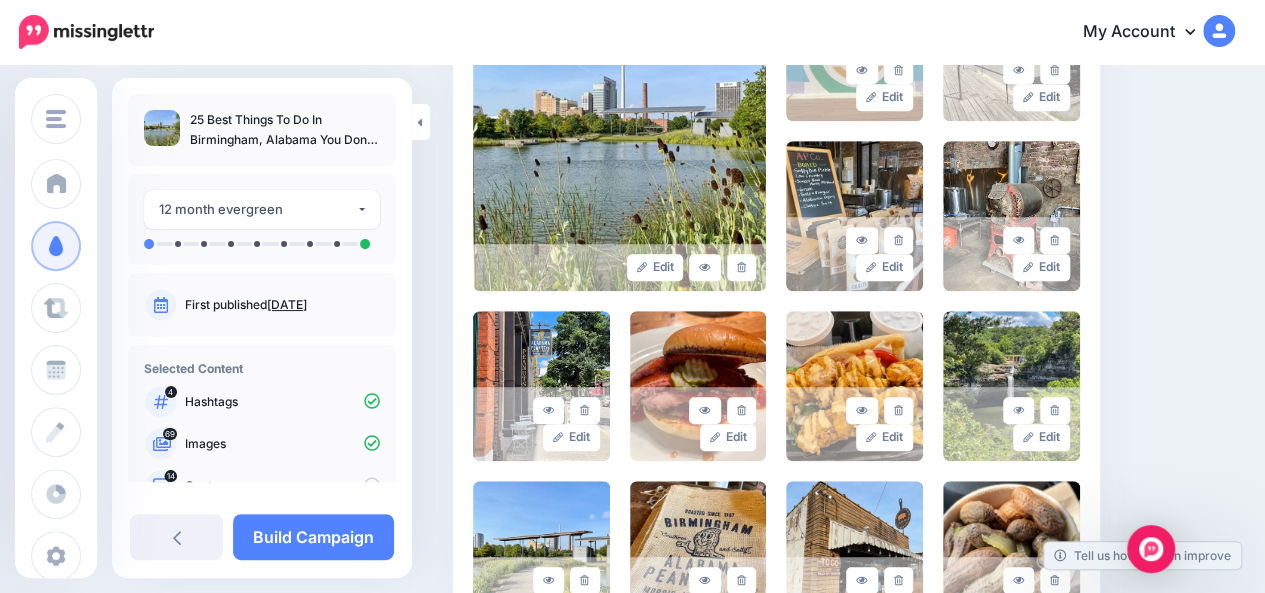 scroll, scrollTop: 632, scrollLeft: 0, axis: vertical 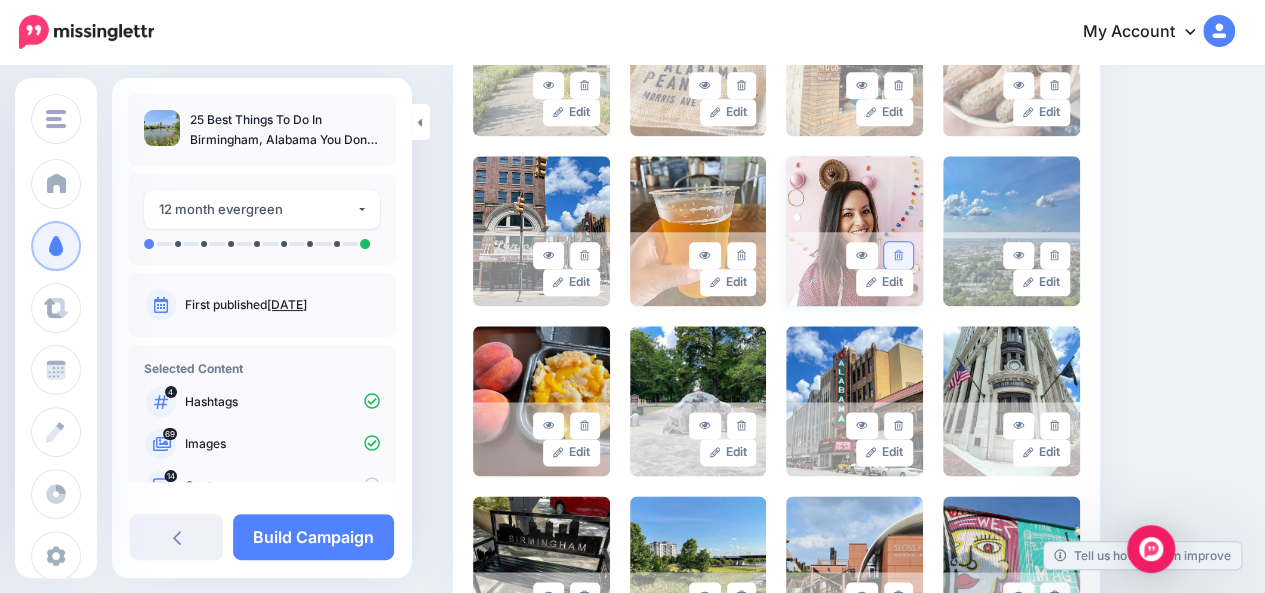 click 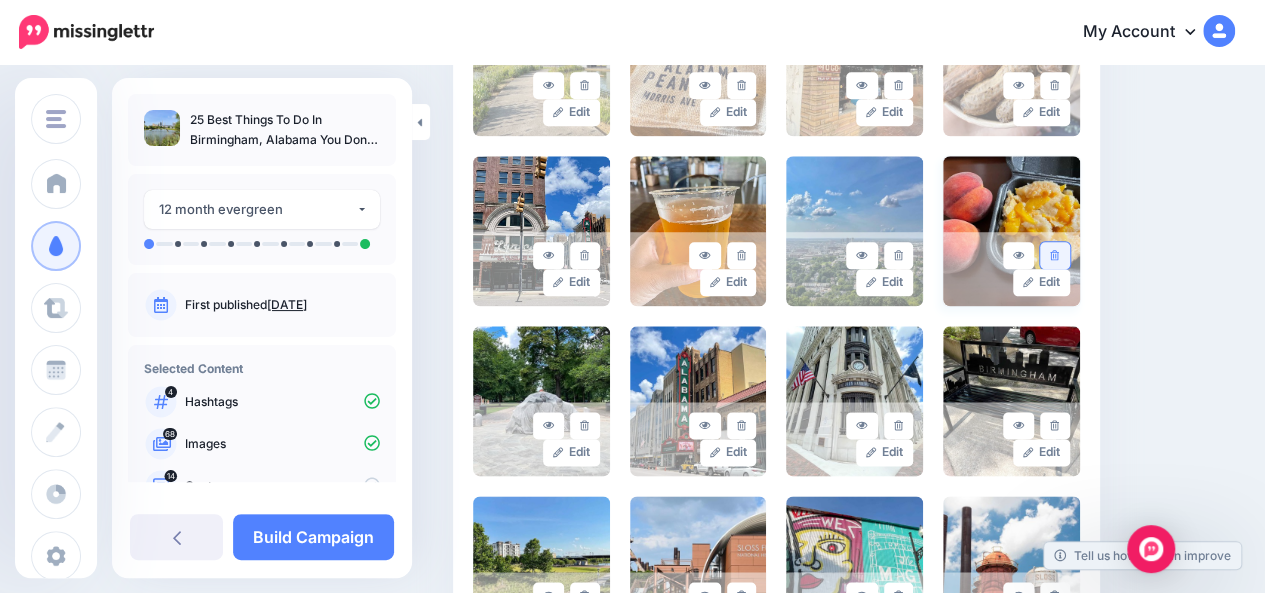 click at bounding box center [1054, 255] 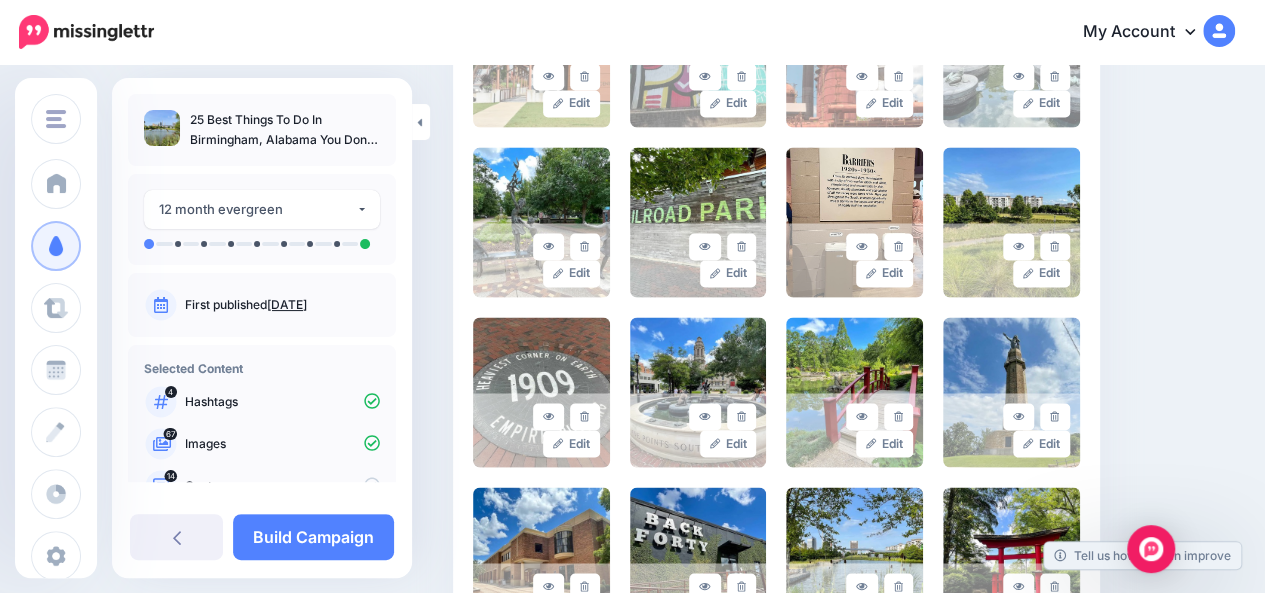 scroll, scrollTop: 1582, scrollLeft: 0, axis: vertical 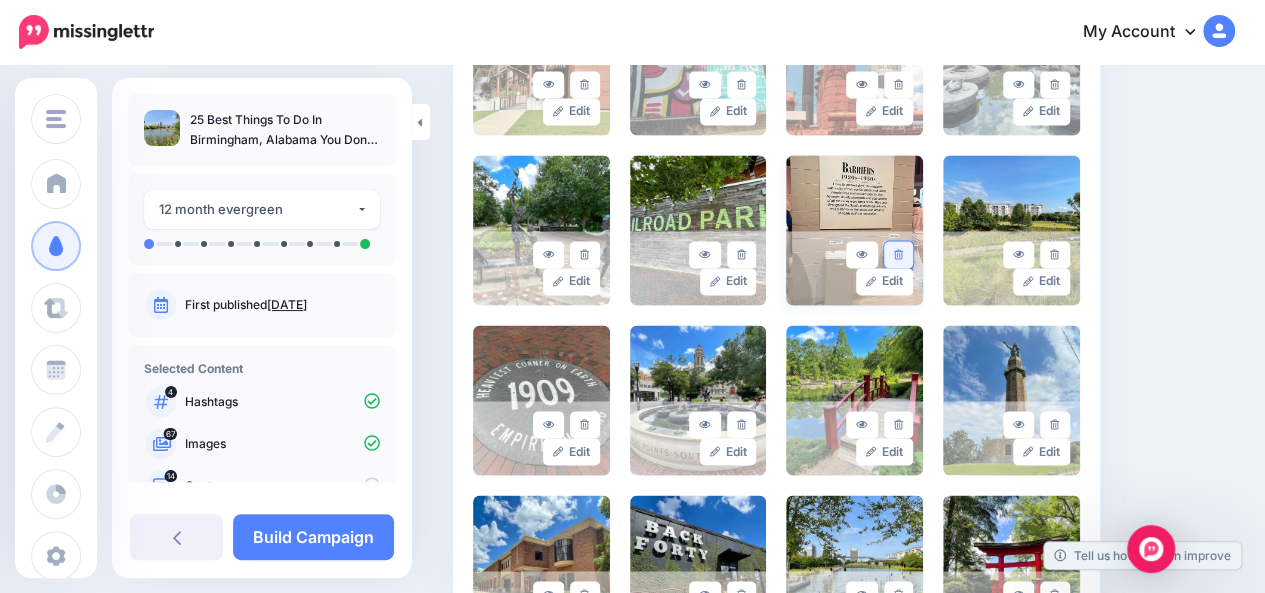 click 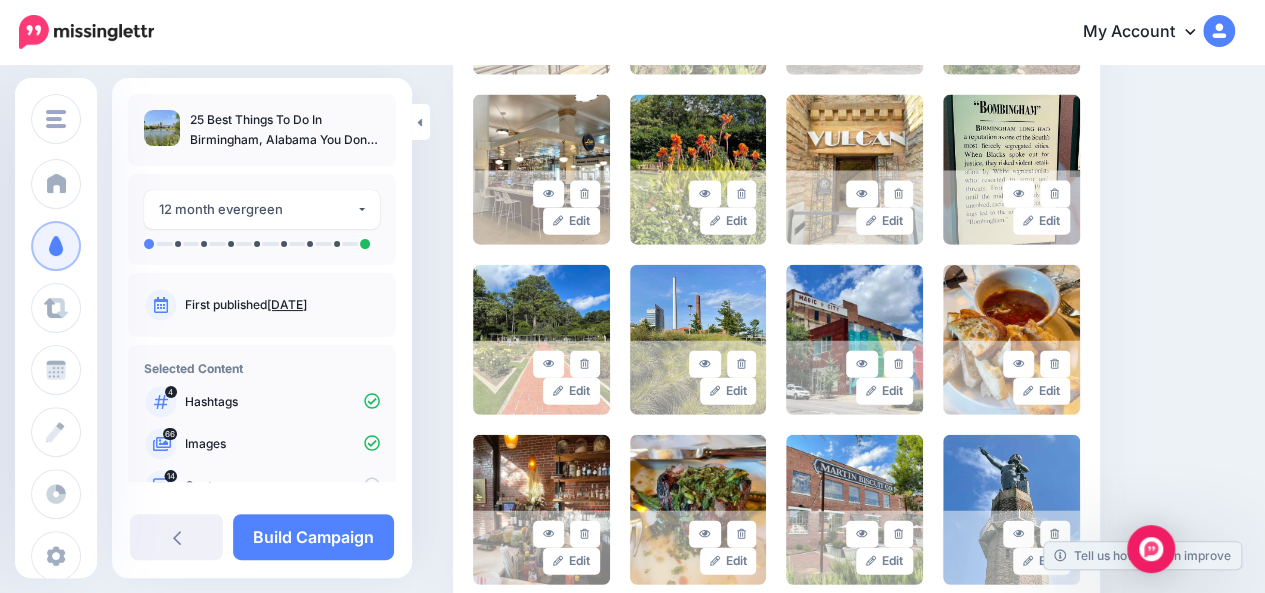 scroll, scrollTop: 2165, scrollLeft: 0, axis: vertical 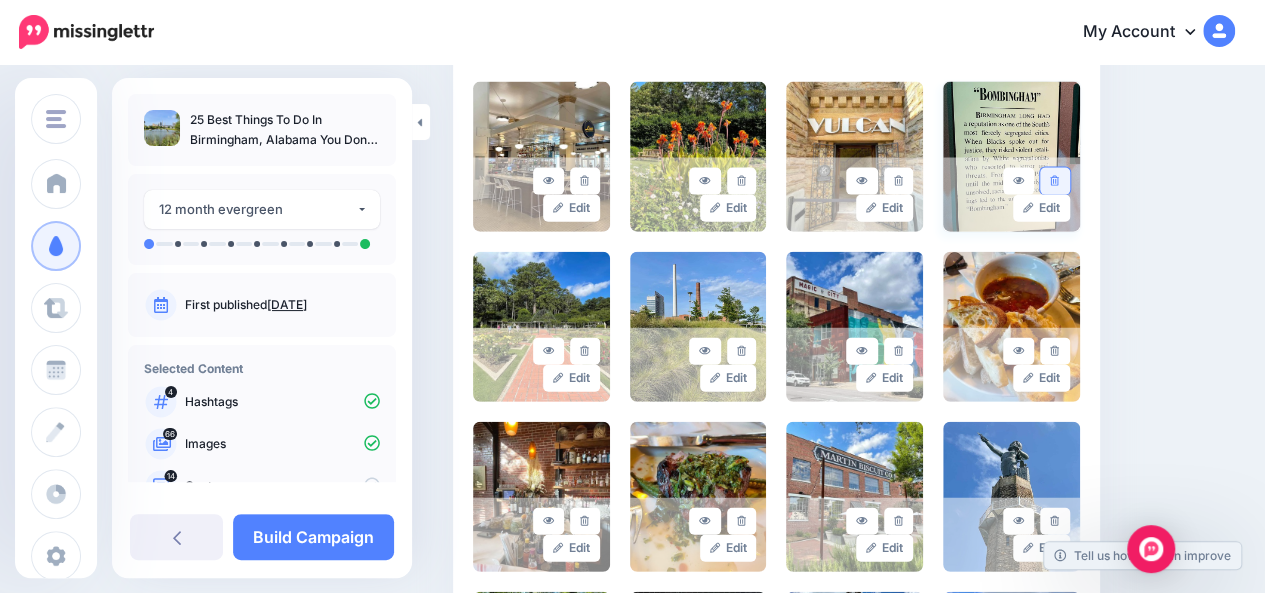 click 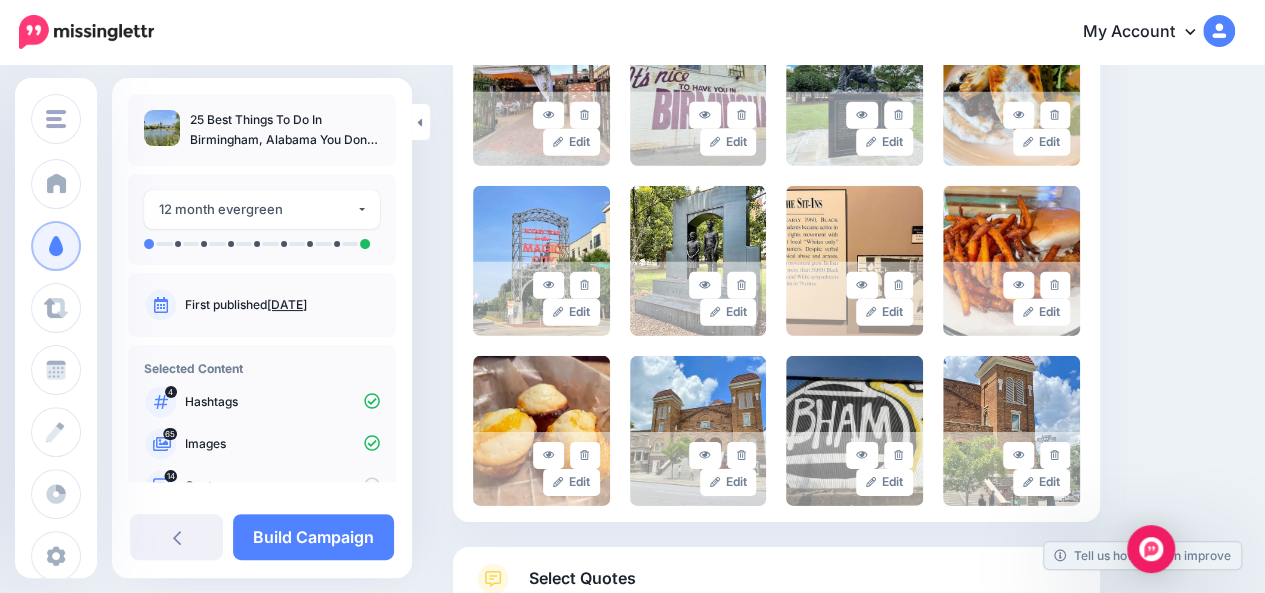 scroll, scrollTop: 2924, scrollLeft: 0, axis: vertical 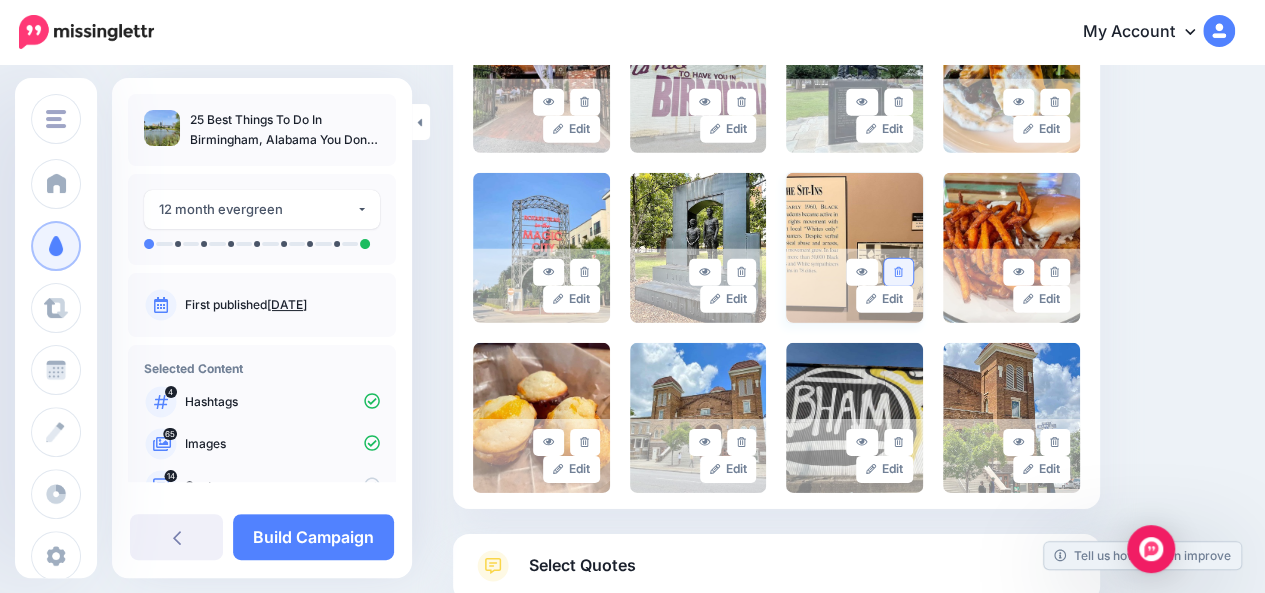 click 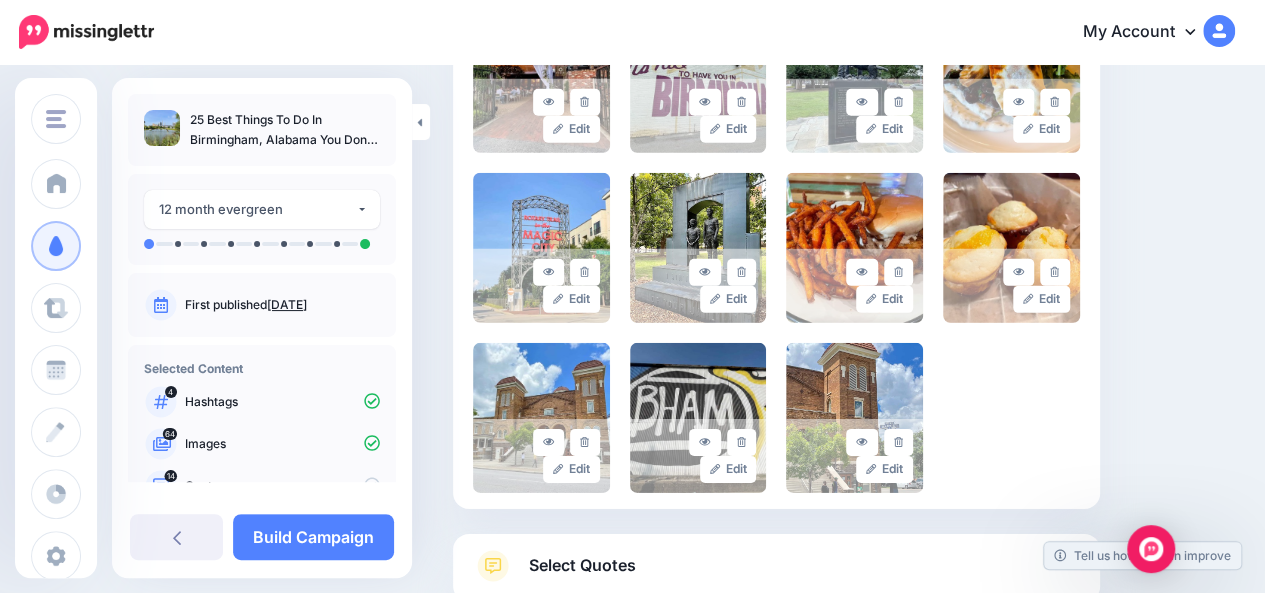 scroll, scrollTop: 3062, scrollLeft: 0, axis: vertical 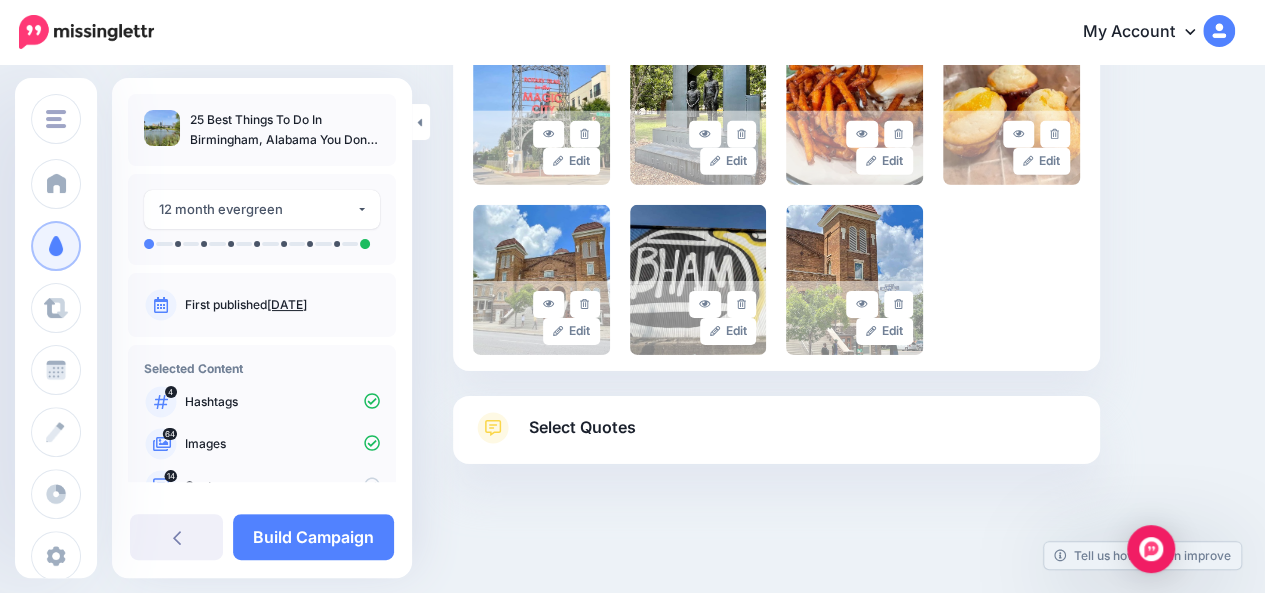 click on "Select Quotes" at bounding box center [776, 438] 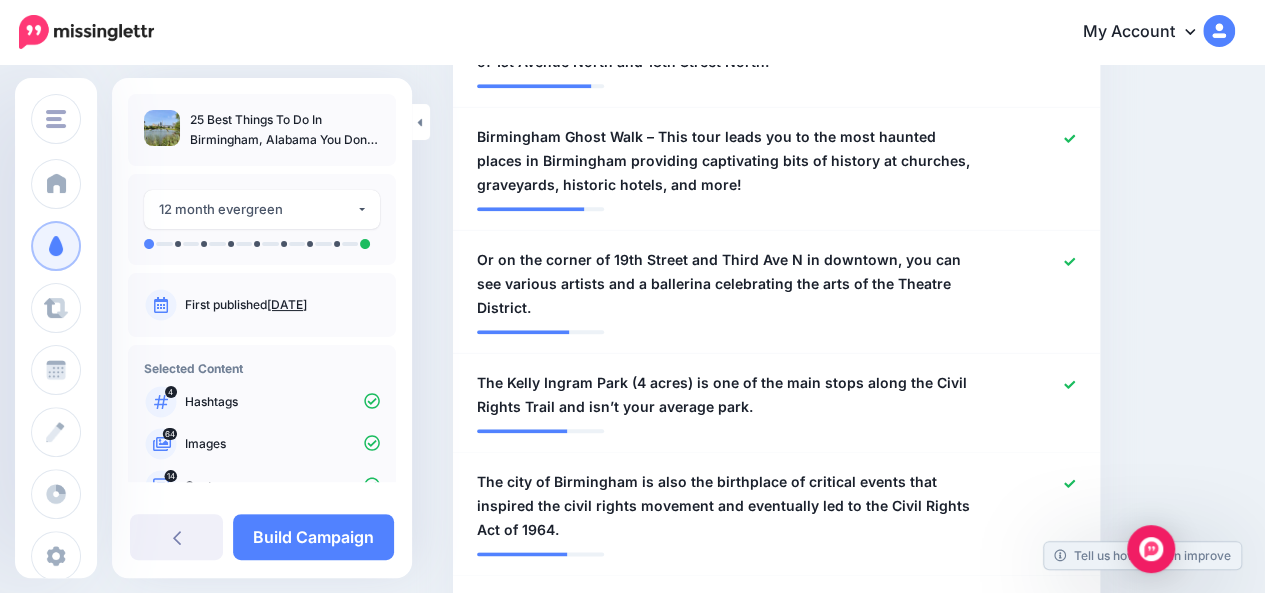 scroll, scrollTop: 468, scrollLeft: 0, axis: vertical 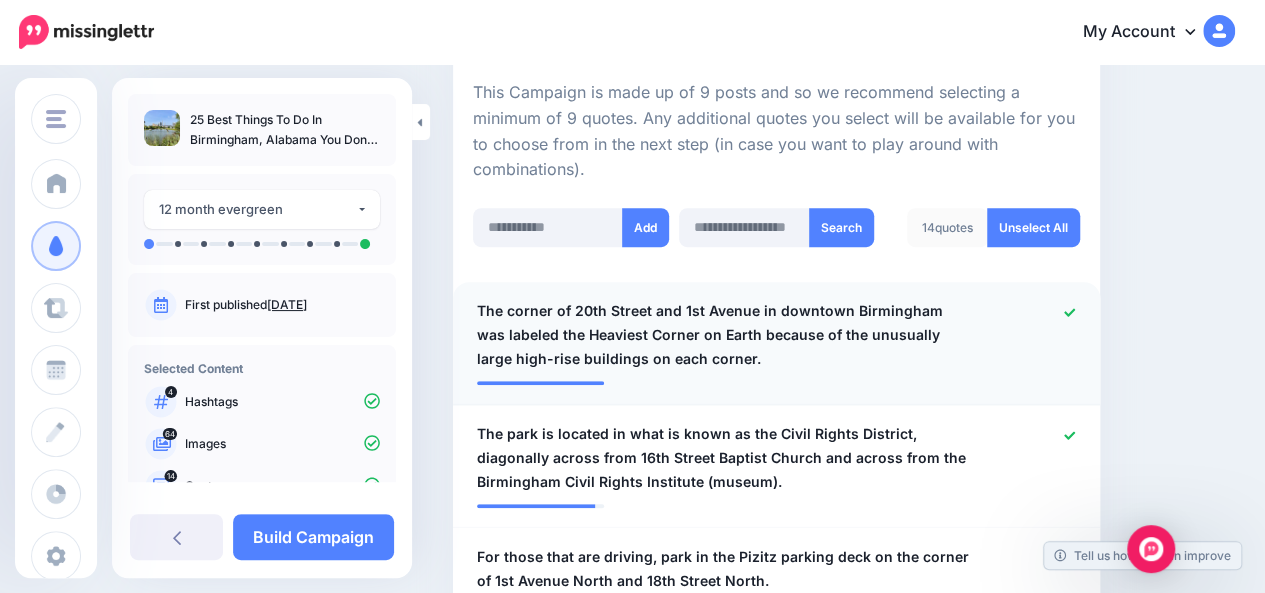 click on "The corner of 20th Street and 1st Avenue in downtown Birmingham was labeled the Heaviest Corner on Earth because of the unusually large high-rise buildings on each corner." at bounding box center (724, 335) 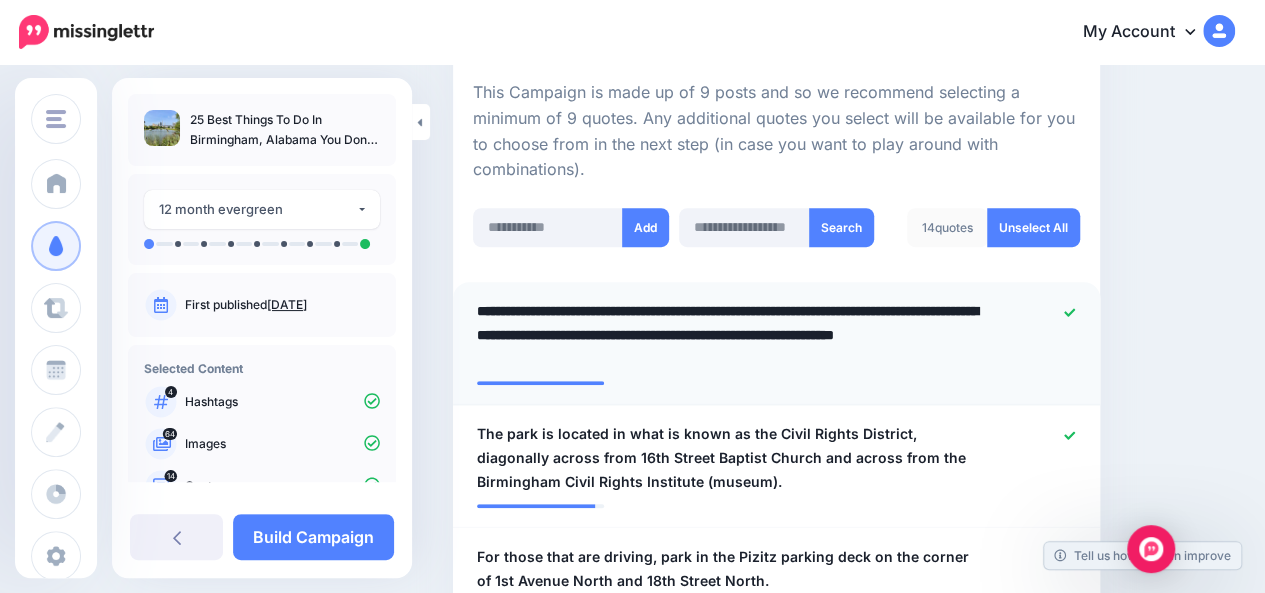 click on "**********" at bounding box center (729, 335) 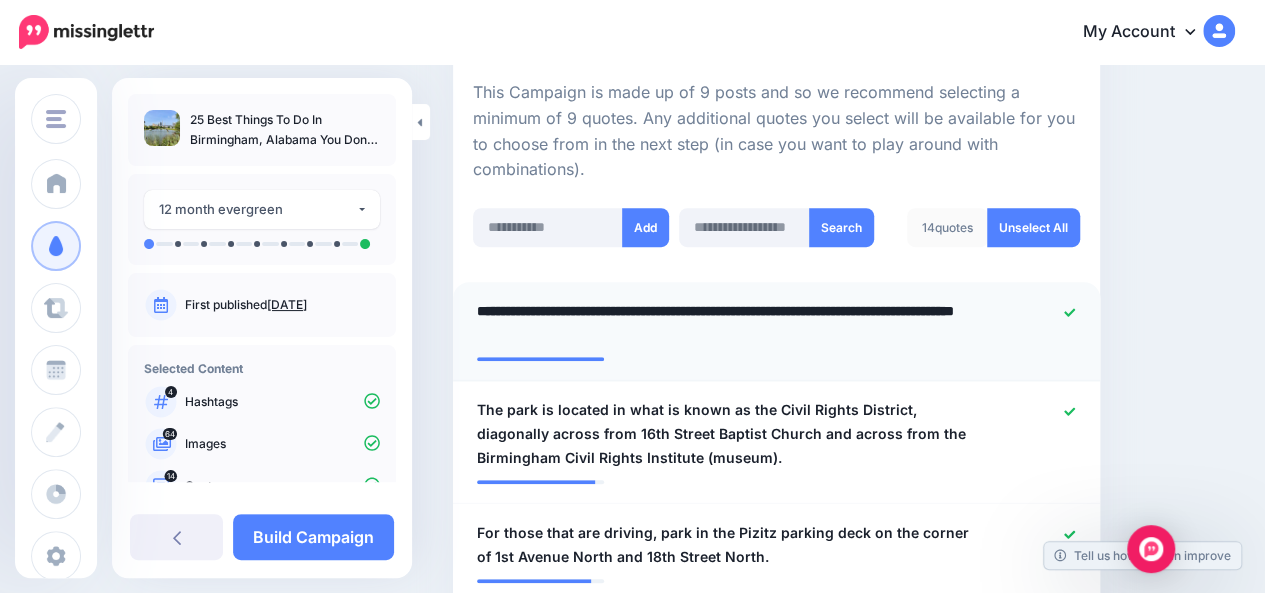 click on "**********" at bounding box center [729, 323] 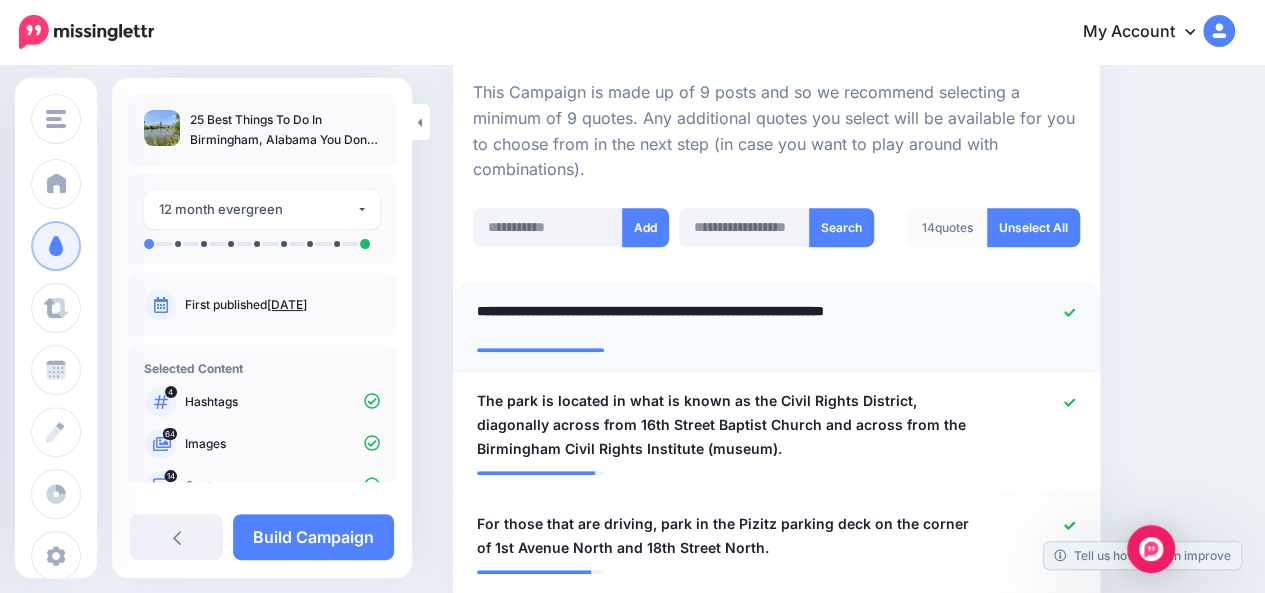 type on "**********" 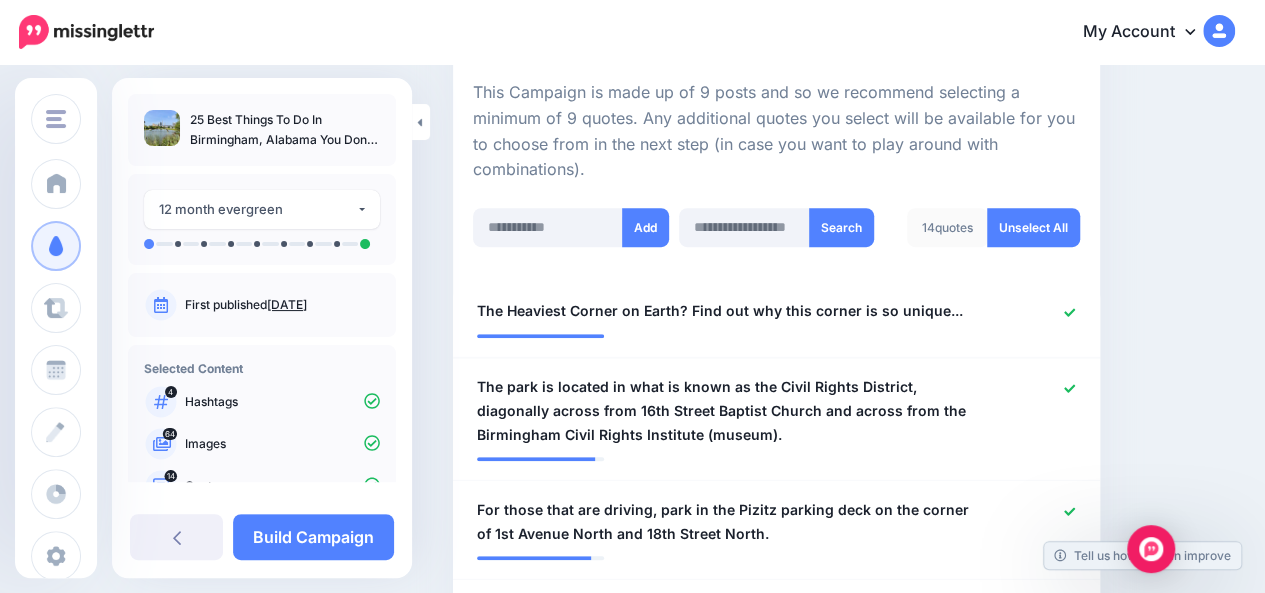 click on "Content and media
Choose the content and media that you'd like to use in this campaign.
Select Hashtags
First let's make sure we're happy with the hashtags. Add, delete and reorder as needed. If unsure we recommend 1-3 hashtags.  Note:  If you have hashtags turned off for any of your social profiles, they will not be included.
#FamilyTravelTips #ItalyTravelTips #TopTravelTips #traveltips #Traveltips #TravelTips" at bounding box center [844, 14755] 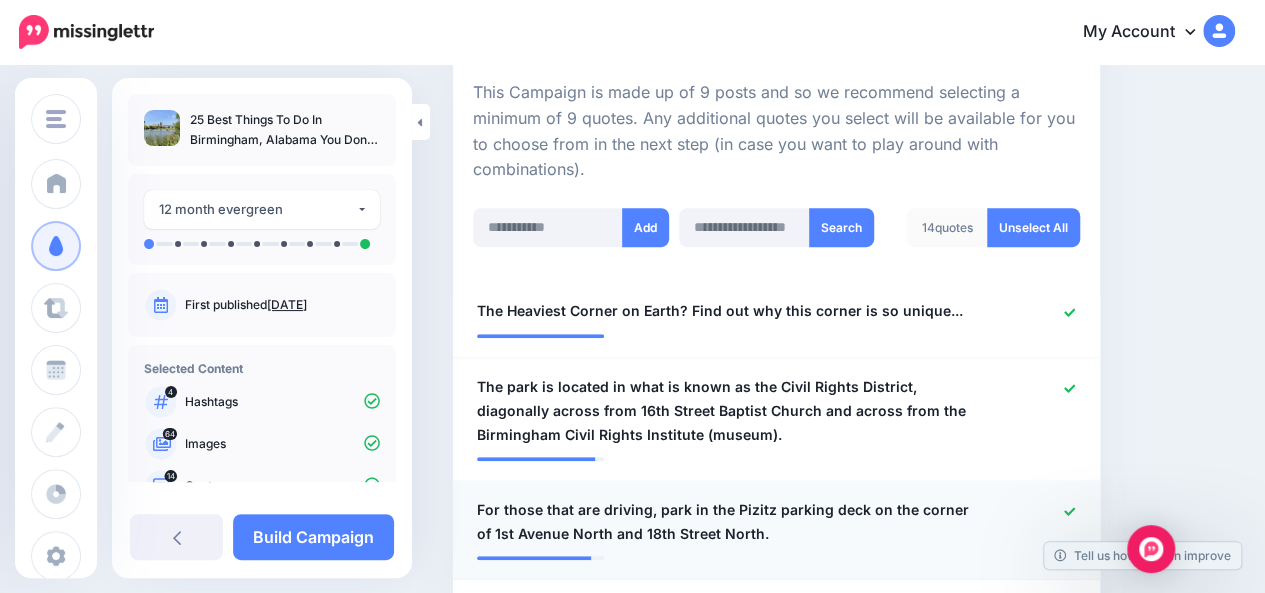 click 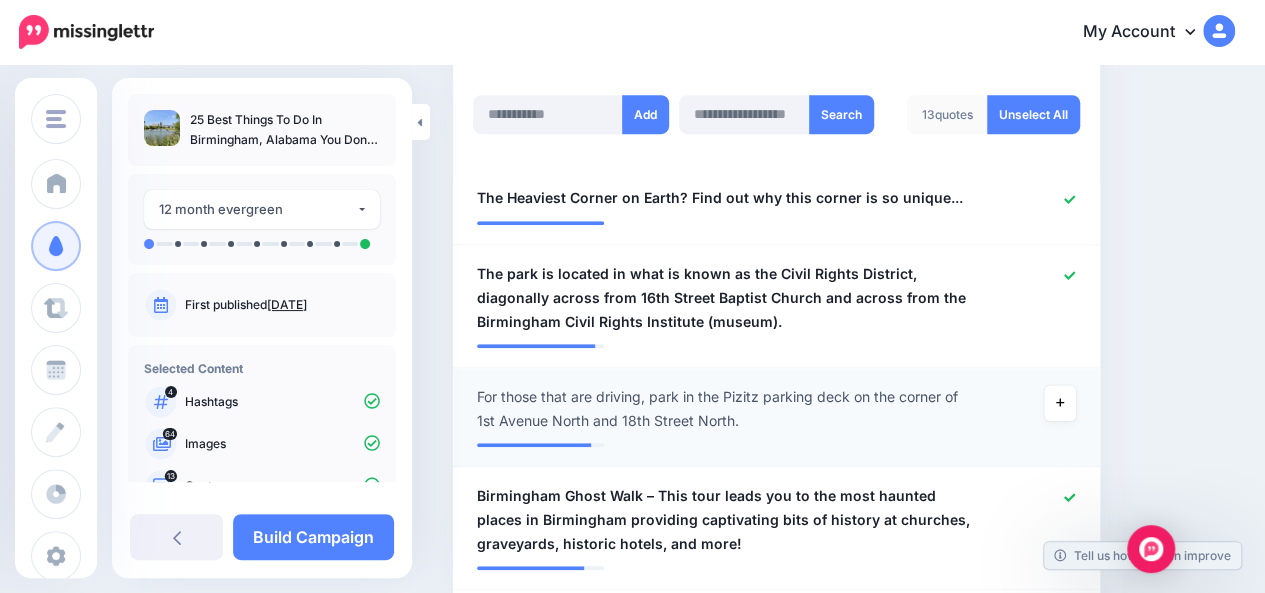scroll, scrollTop: 588, scrollLeft: 0, axis: vertical 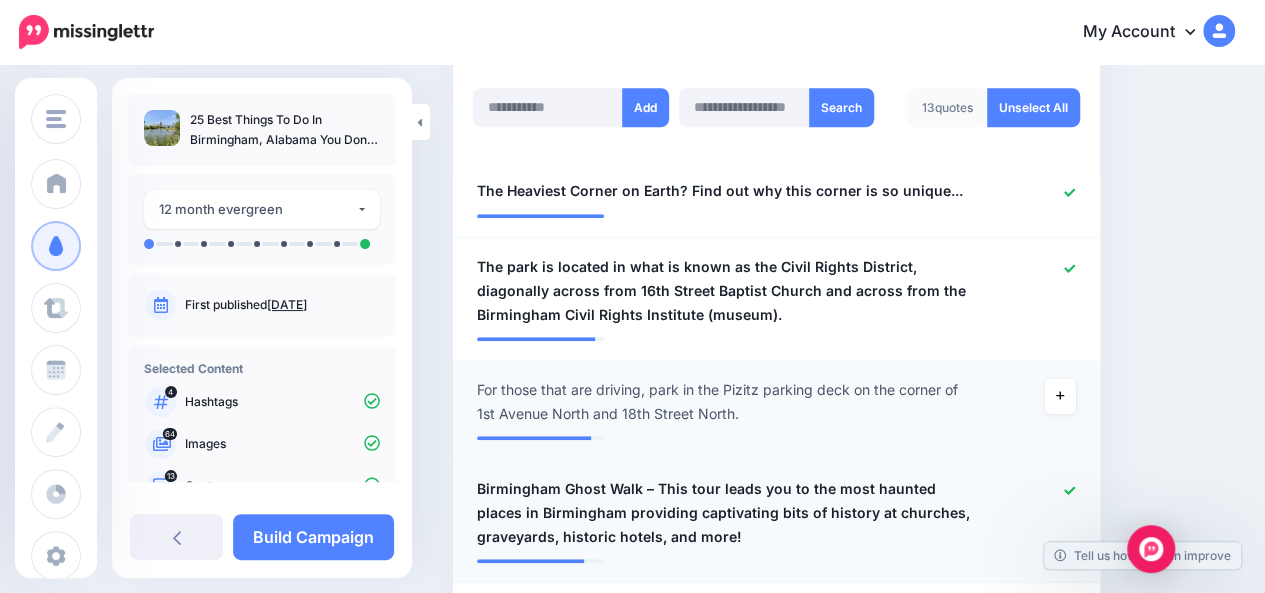 drag, startPoint x: 1072, startPoint y: 459, endPoint x: 1082, endPoint y: 464, distance: 11.18034 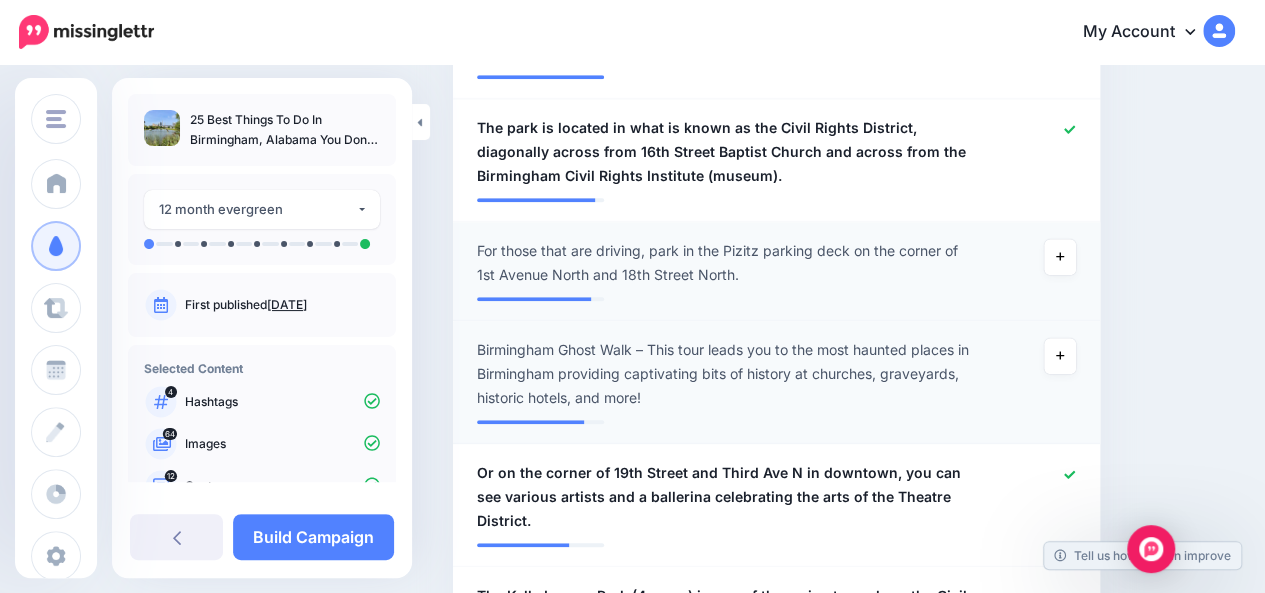 scroll, scrollTop: 748, scrollLeft: 0, axis: vertical 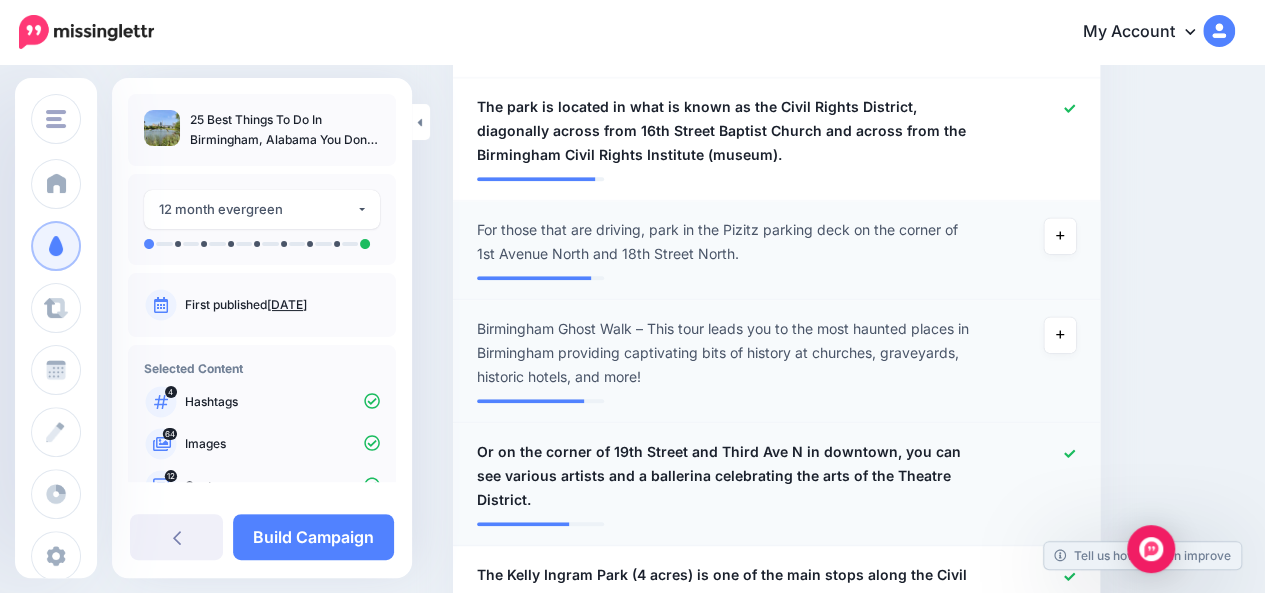 click 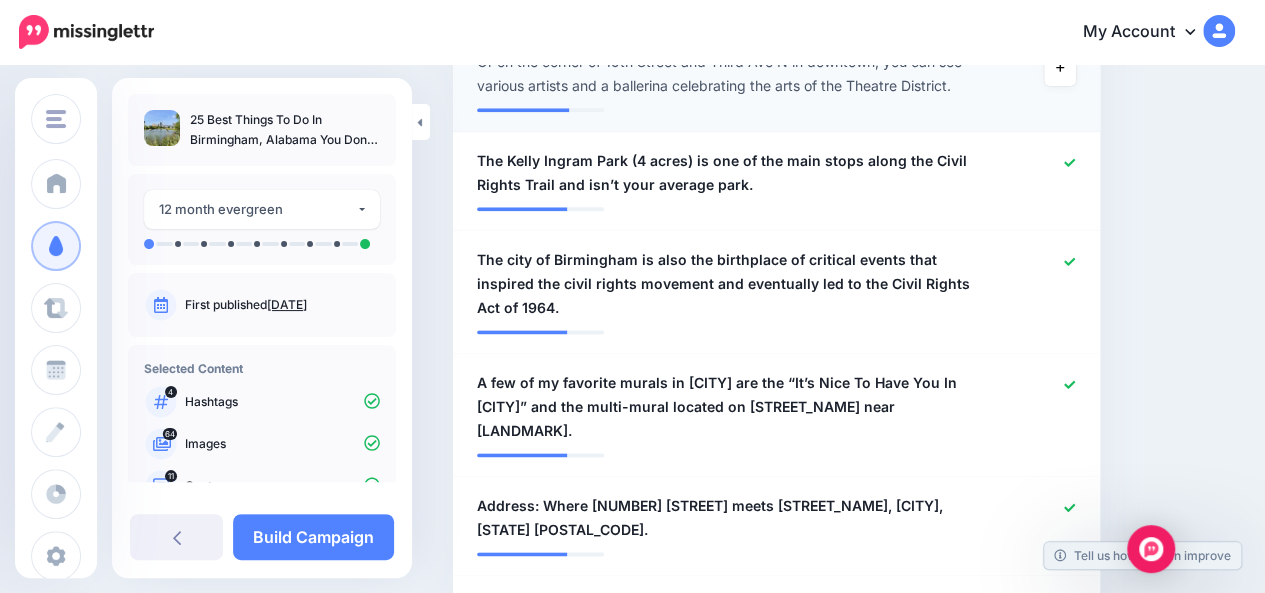 scroll, scrollTop: 1188, scrollLeft: 0, axis: vertical 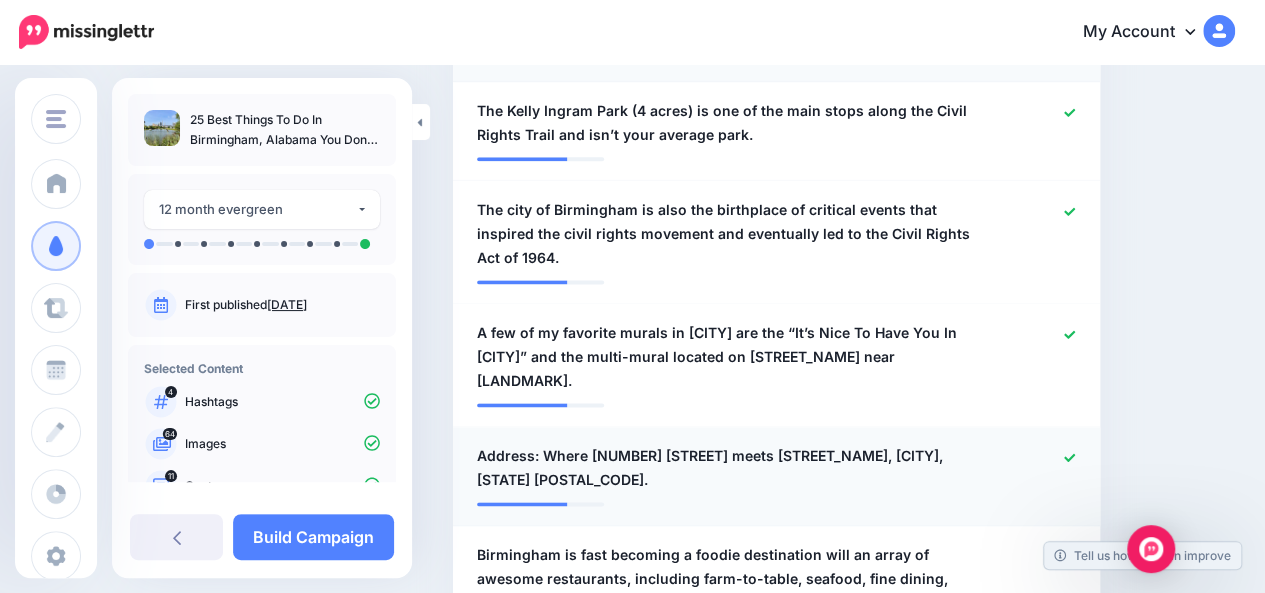 click 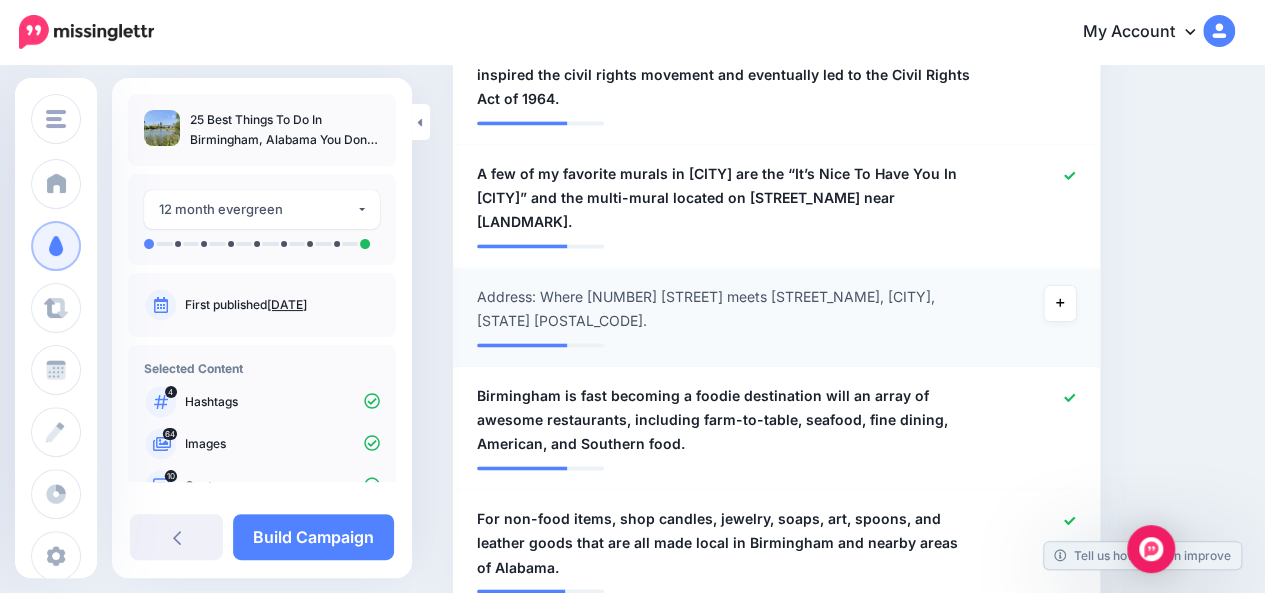 scroll, scrollTop: 1388, scrollLeft: 0, axis: vertical 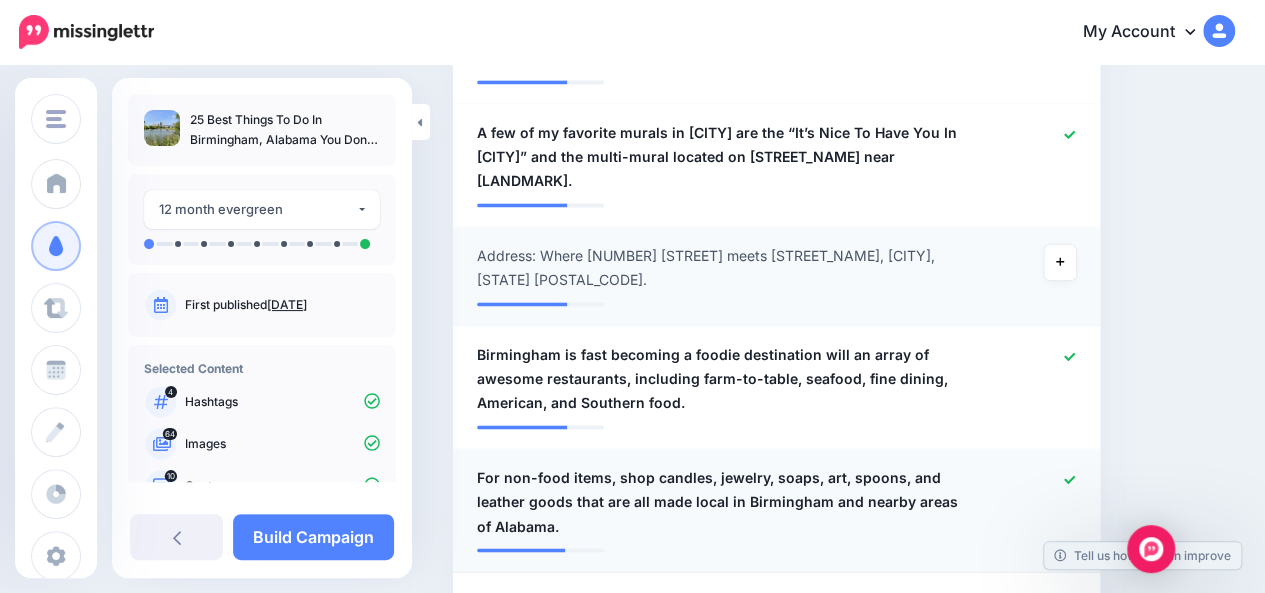 click 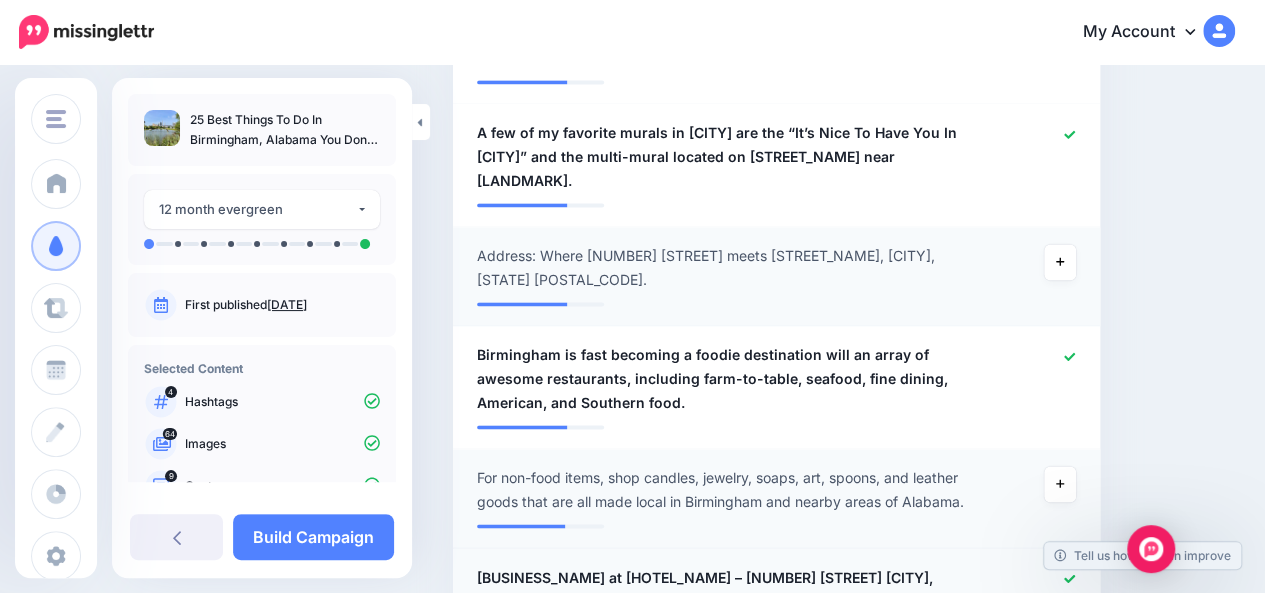 click at bounding box center (1069, 578) 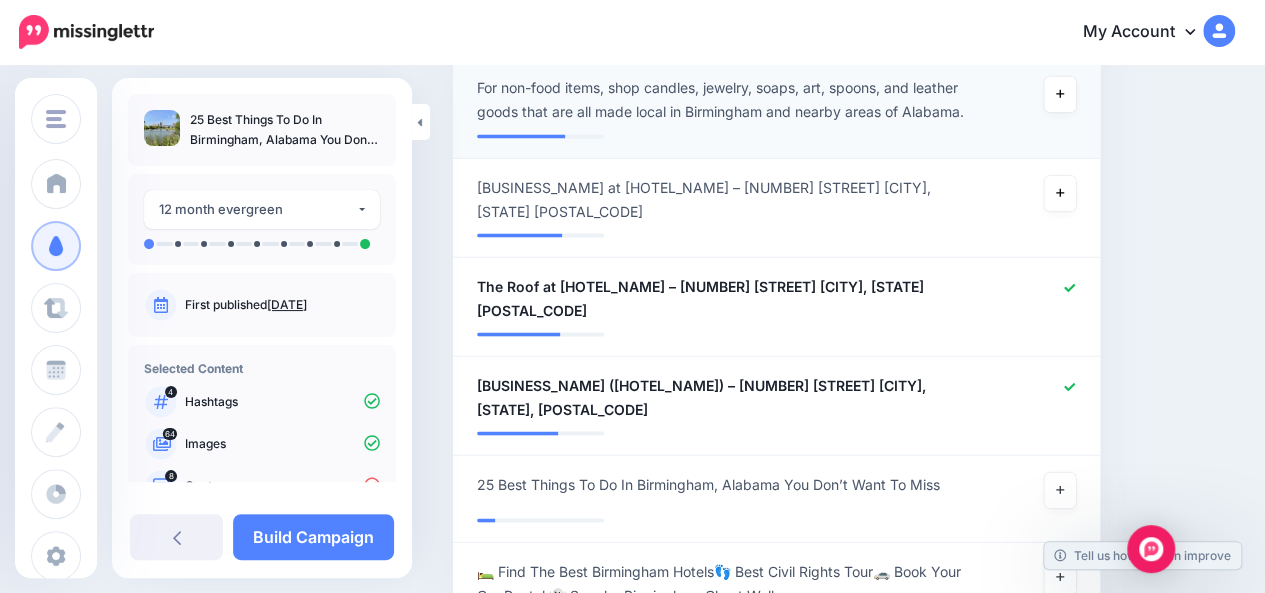 scroll, scrollTop: 1788, scrollLeft: 0, axis: vertical 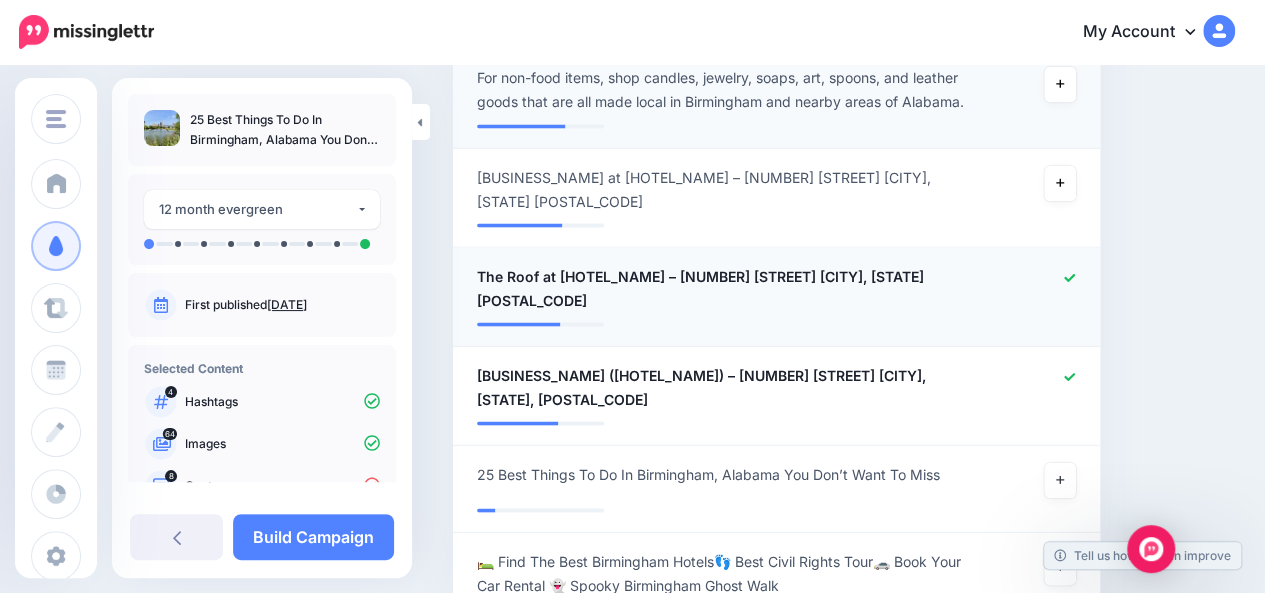 click 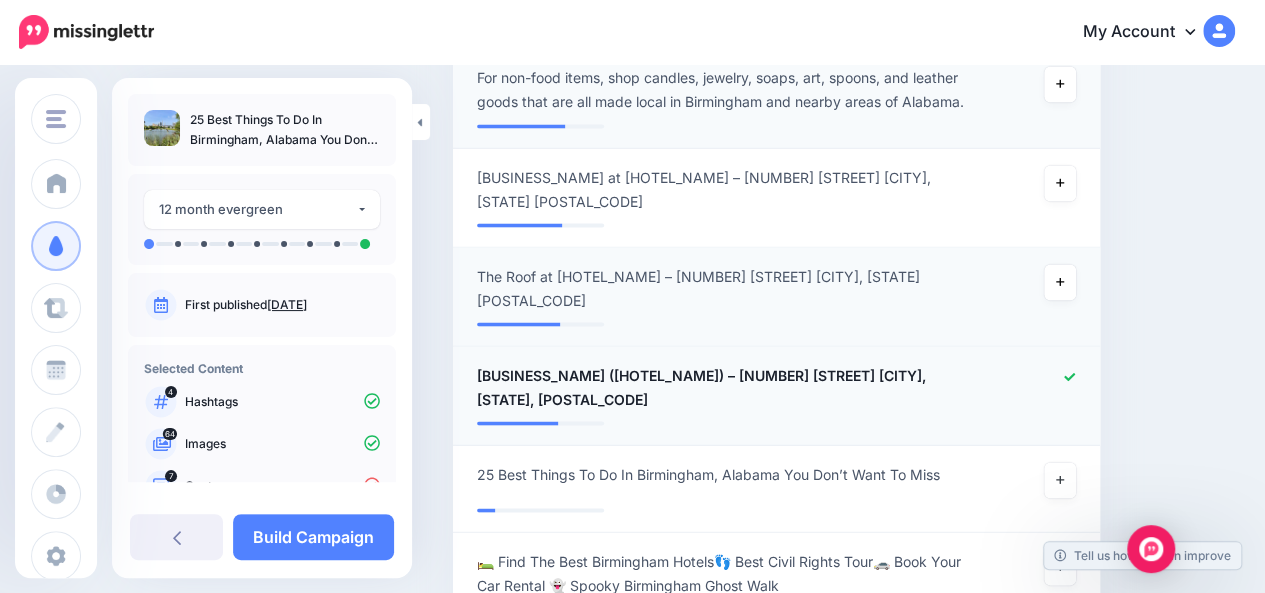 click 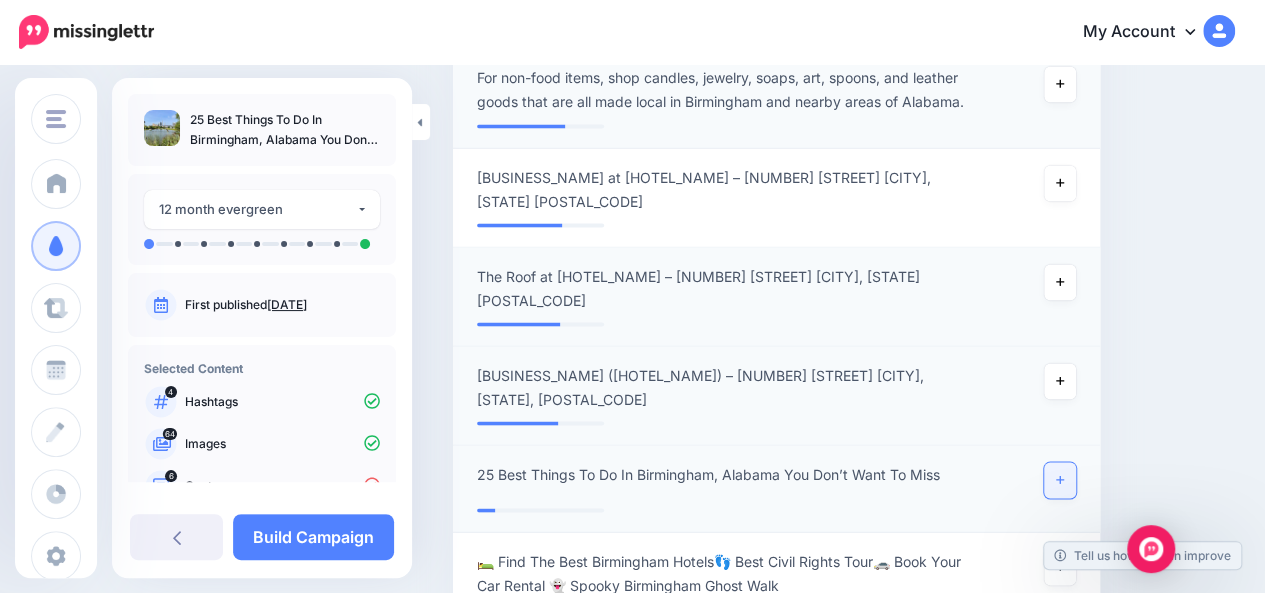 click at bounding box center [1060, 480] 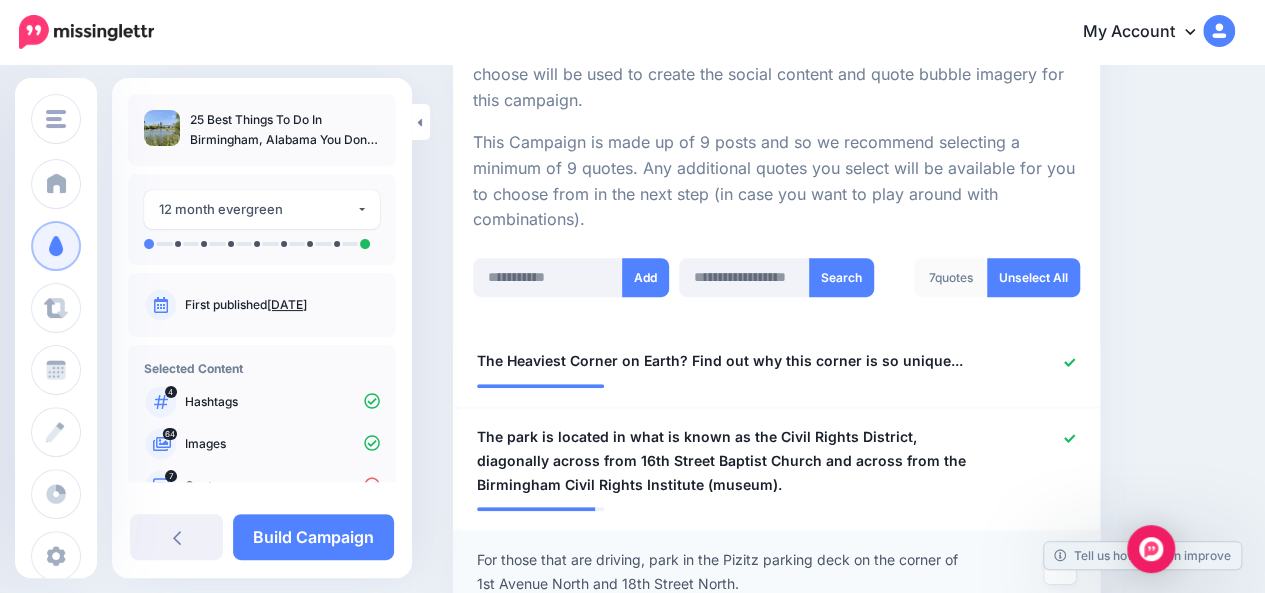 scroll, scrollTop: 391, scrollLeft: 0, axis: vertical 